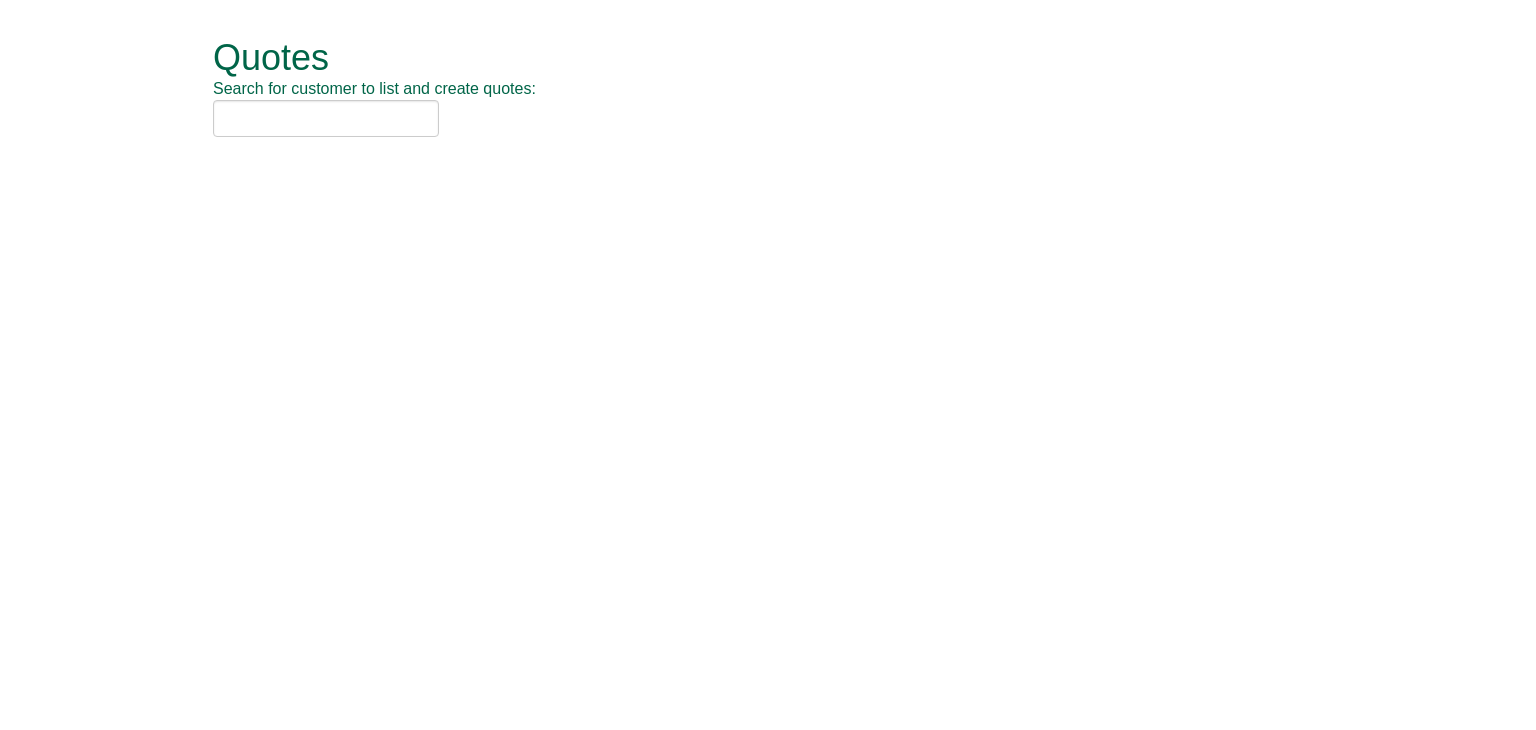 scroll, scrollTop: 0, scrollLeft: 0, axis: both 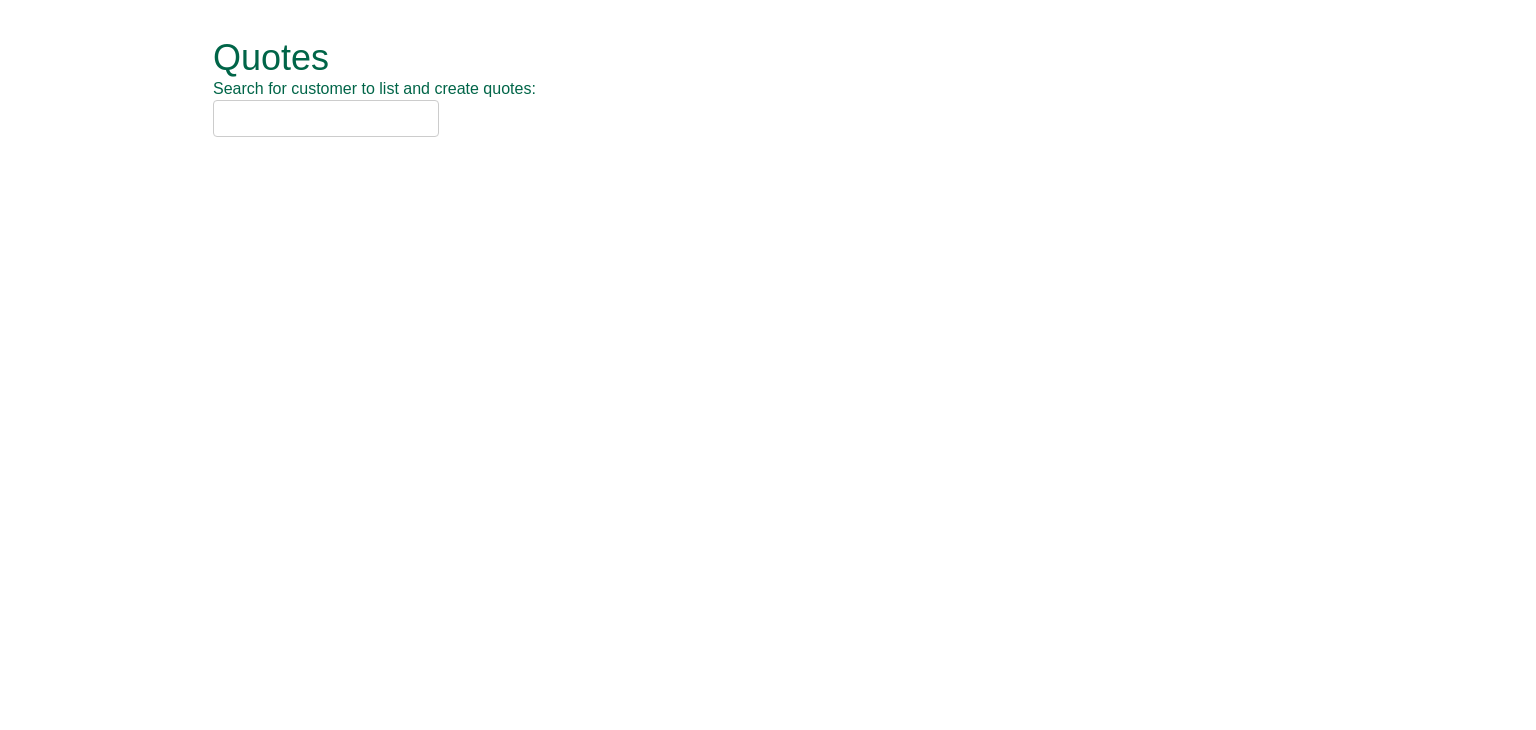 click at bounding box center [326, 118] 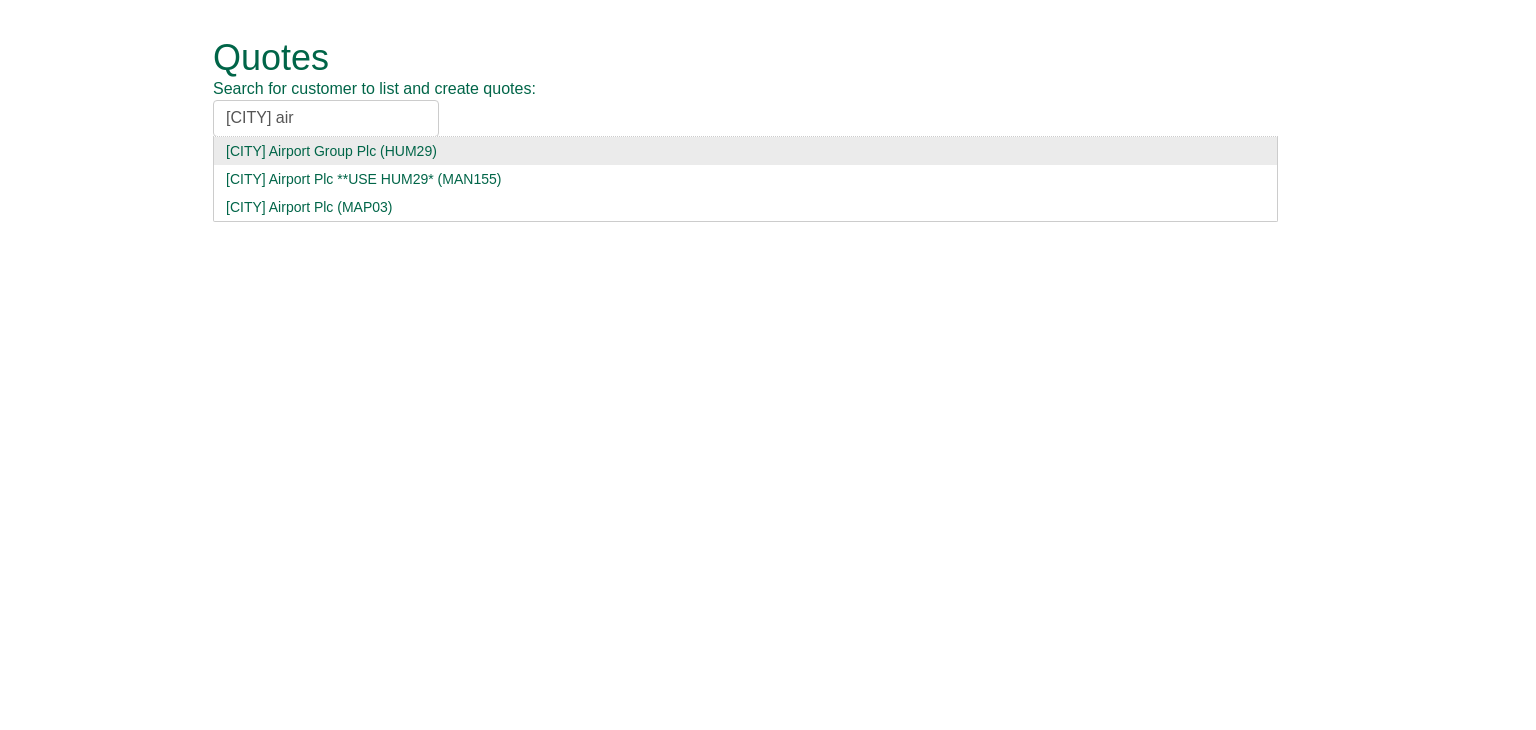 type on "manchester air" 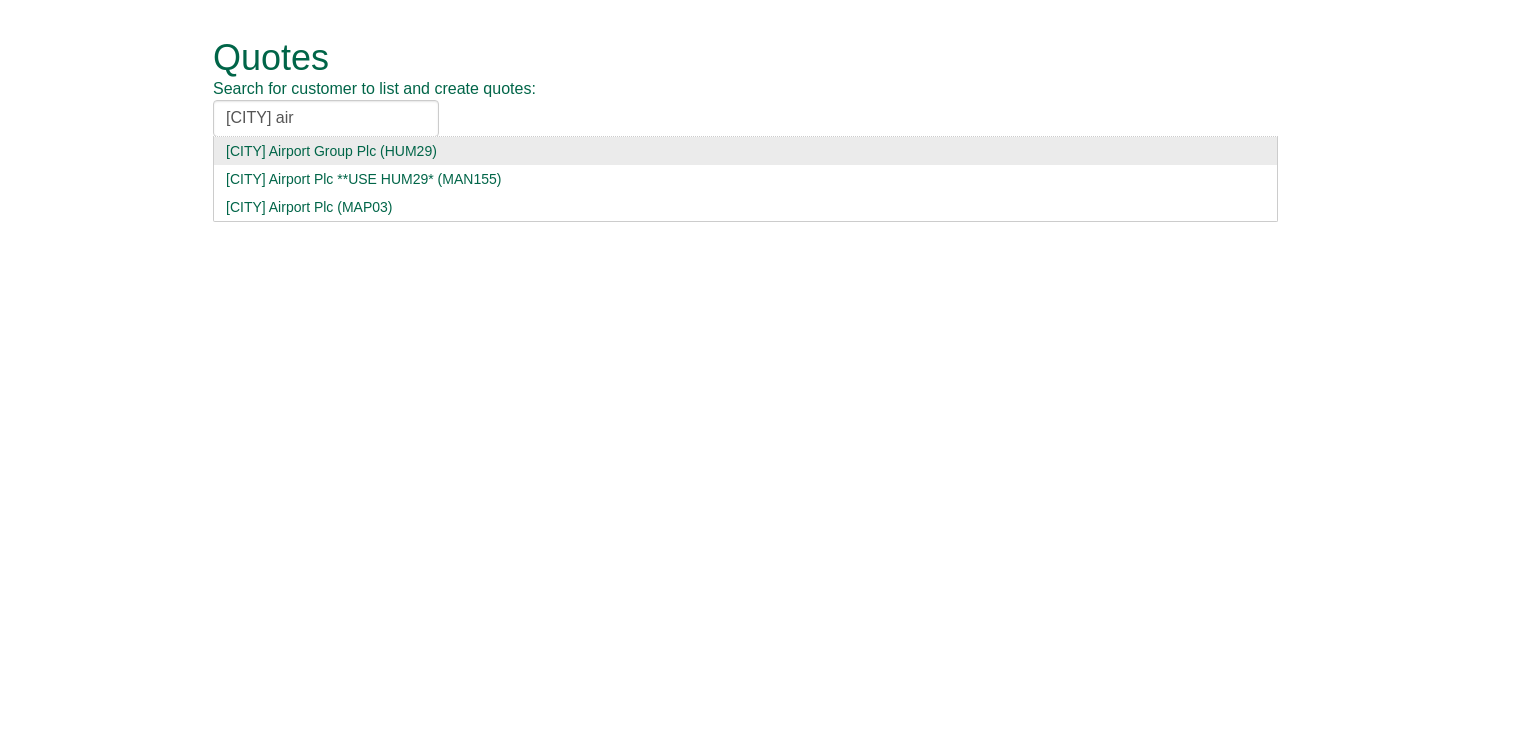 click on "Manchester Airport Group Plc (HUM29)" at bounding box center (745, 151) 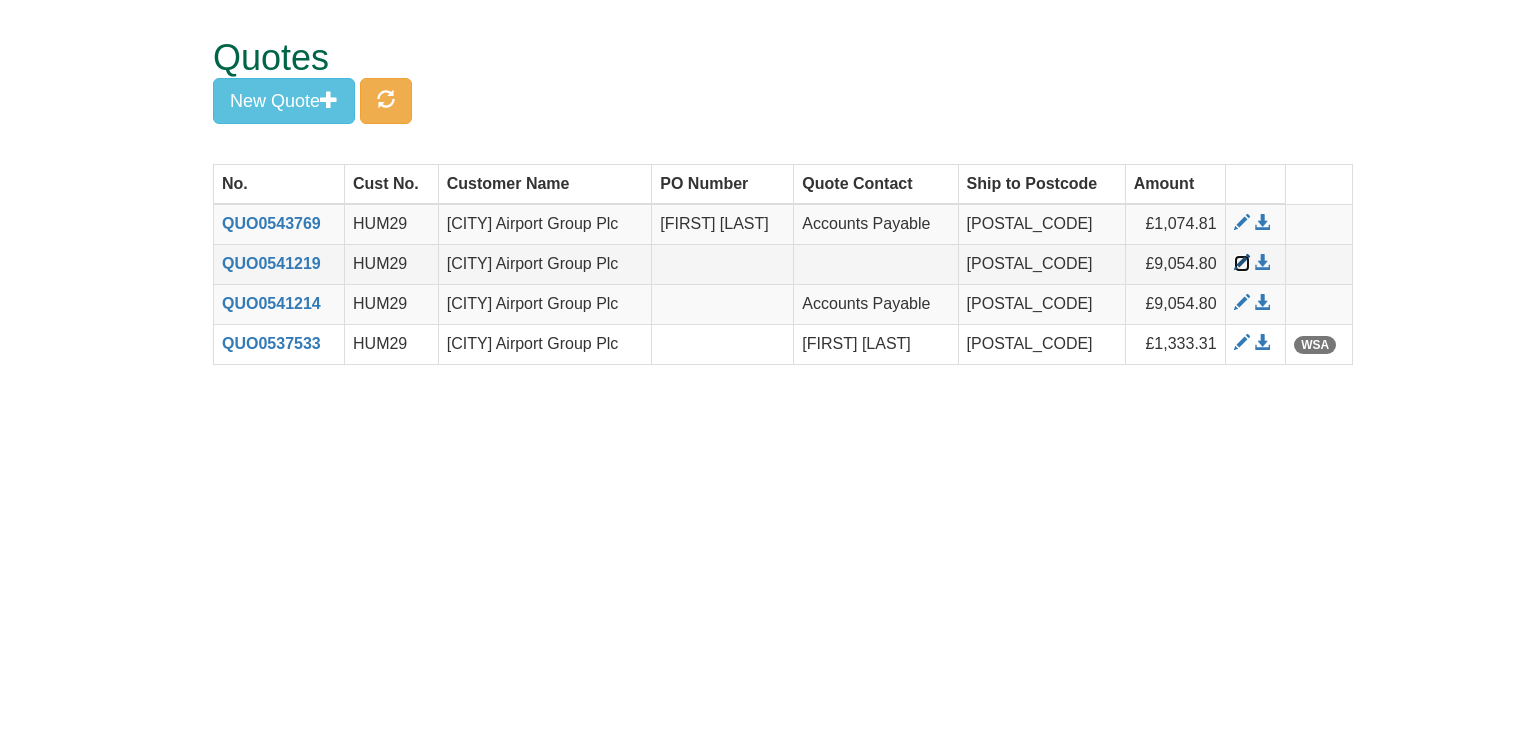 click at bounding box center [1242, 263] 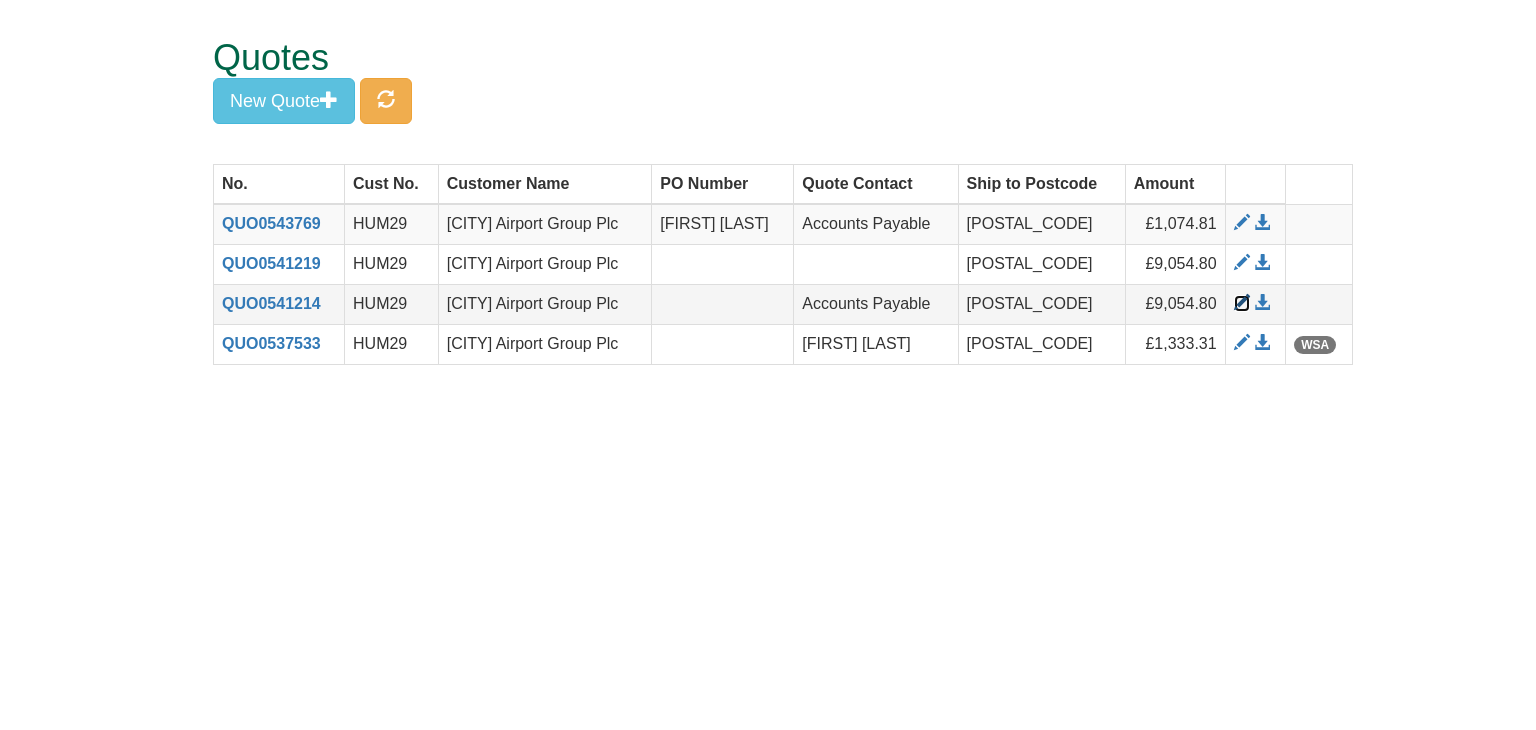 click at bounding box center (1242, 303) 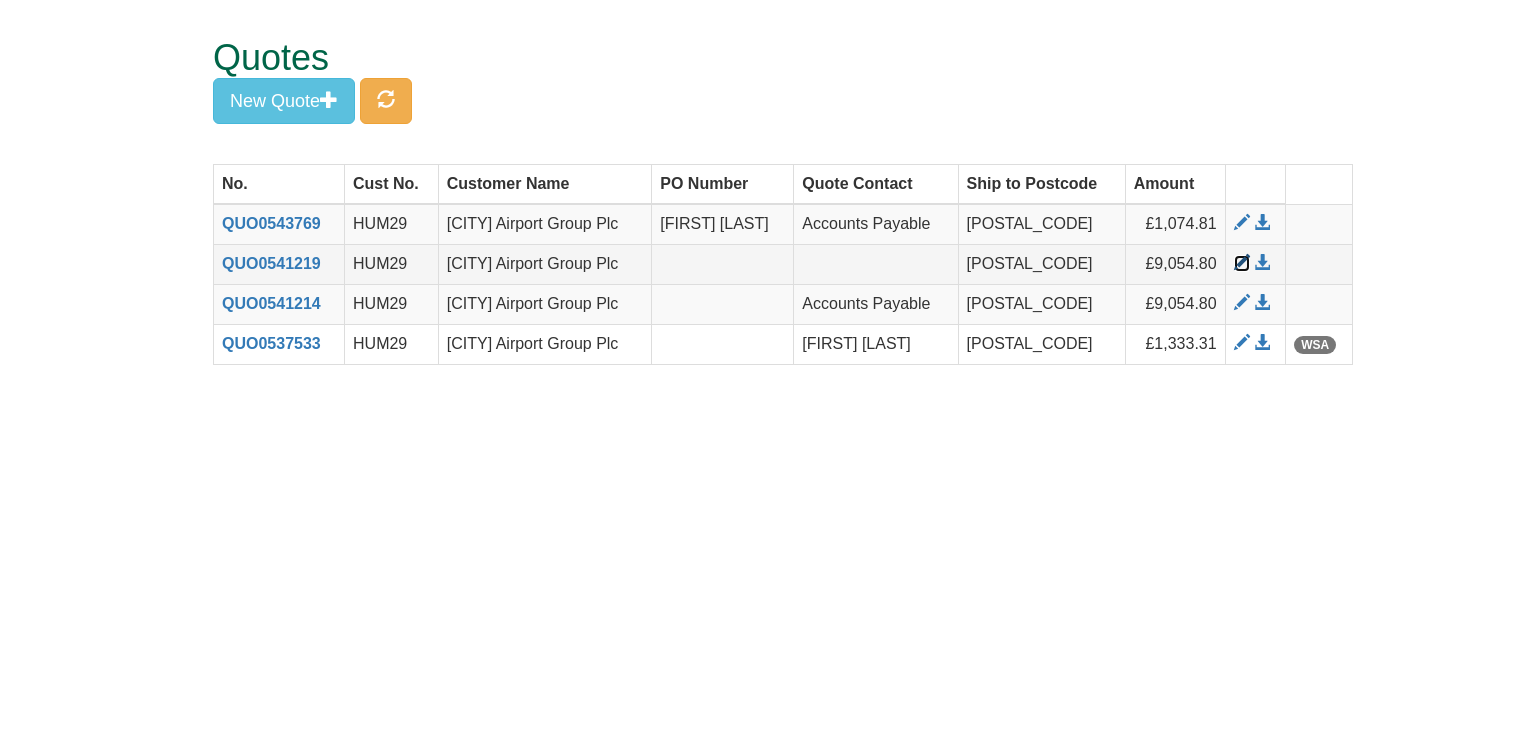 click at bounding box center [1242, 263] 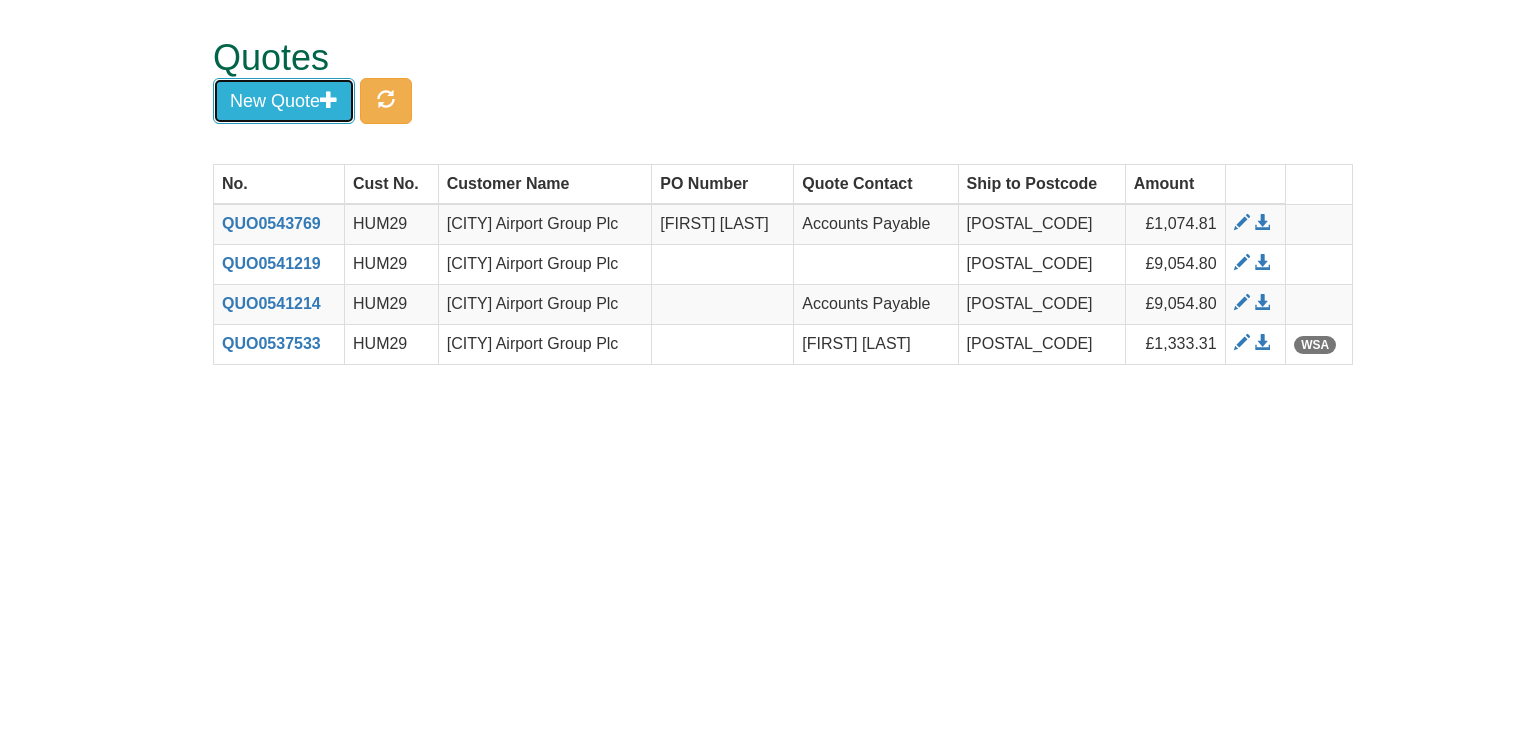click on "New Quote" at bounding box center [284, 101] 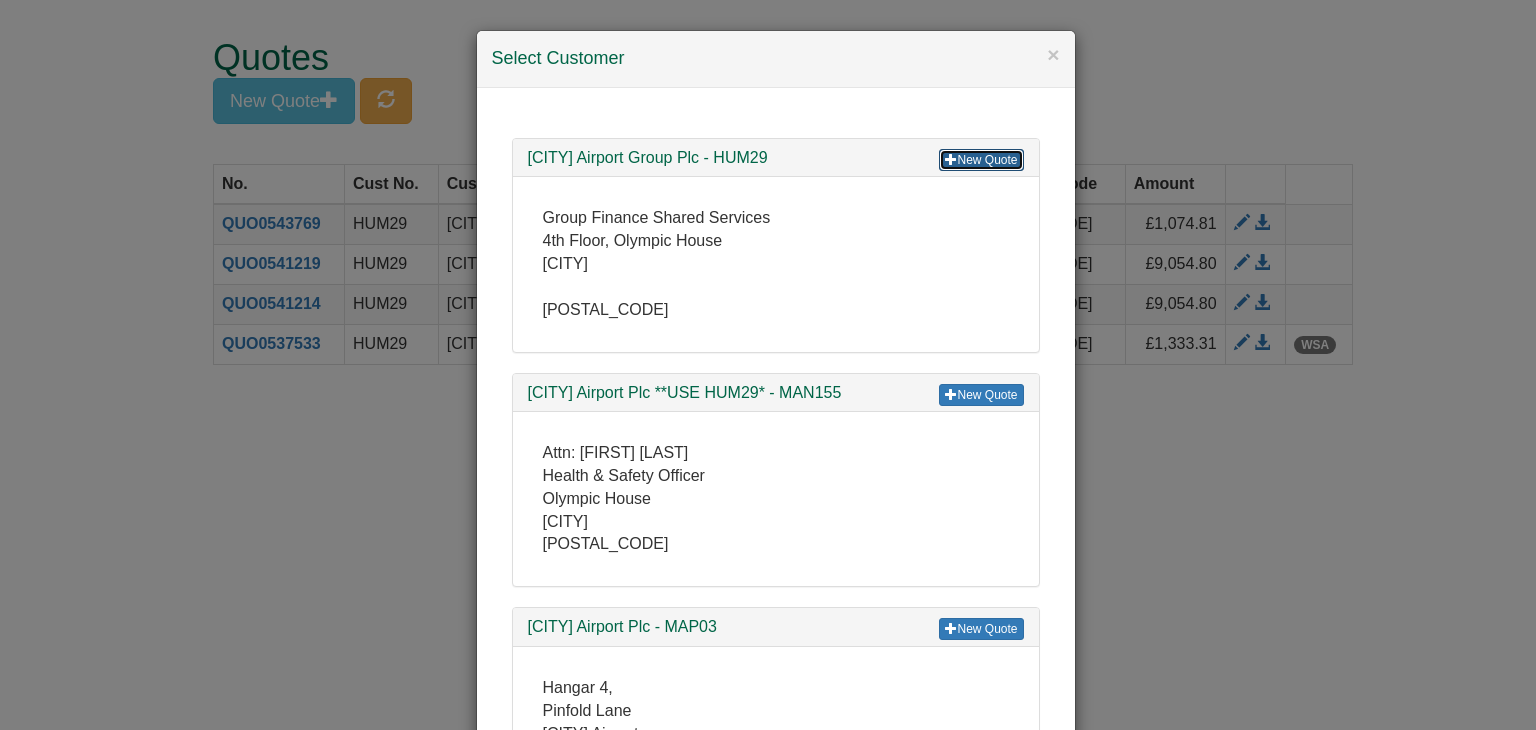 click on "New Quote" at bounding box center [981, 160] 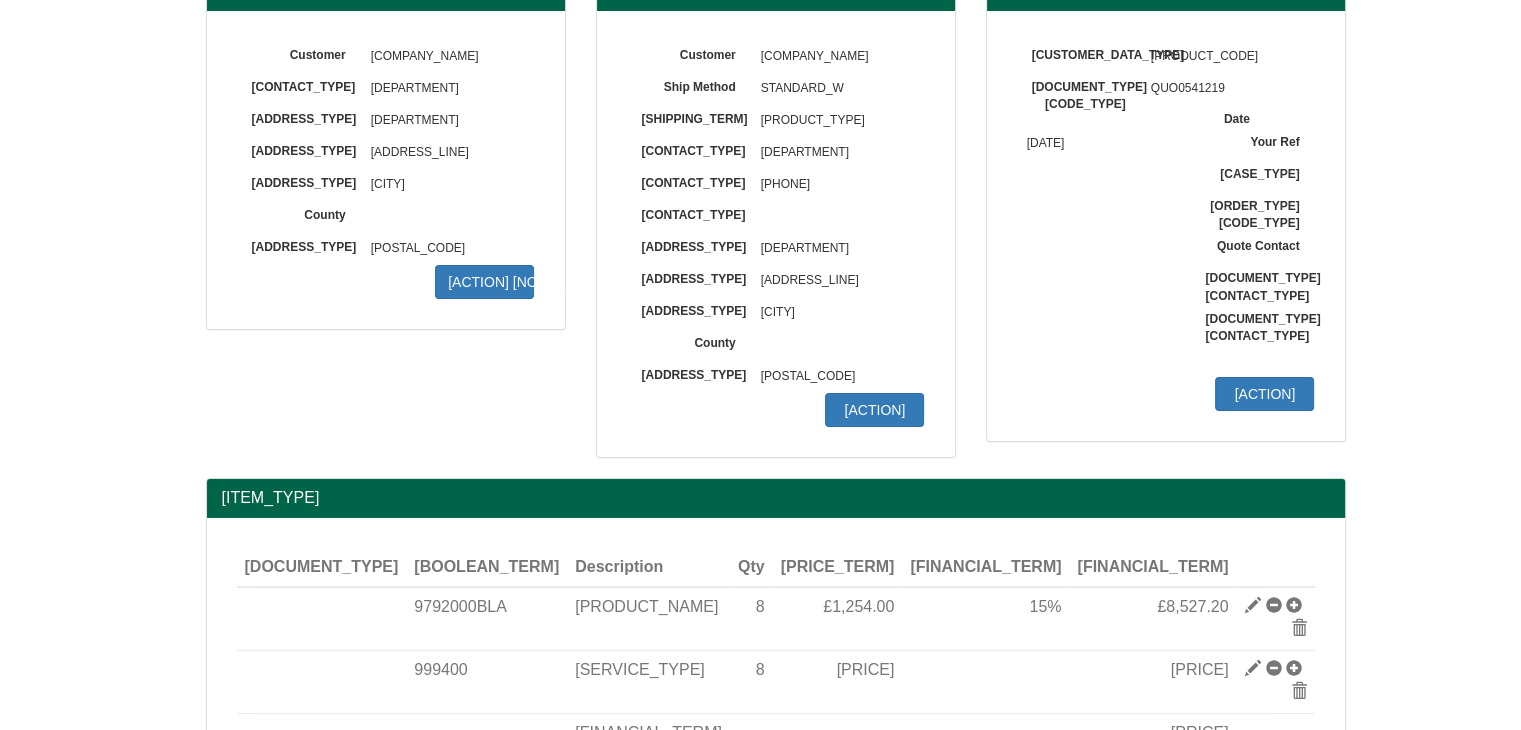 scroll, scrollTop: 300, scrollLeft: 0, axis: vertical 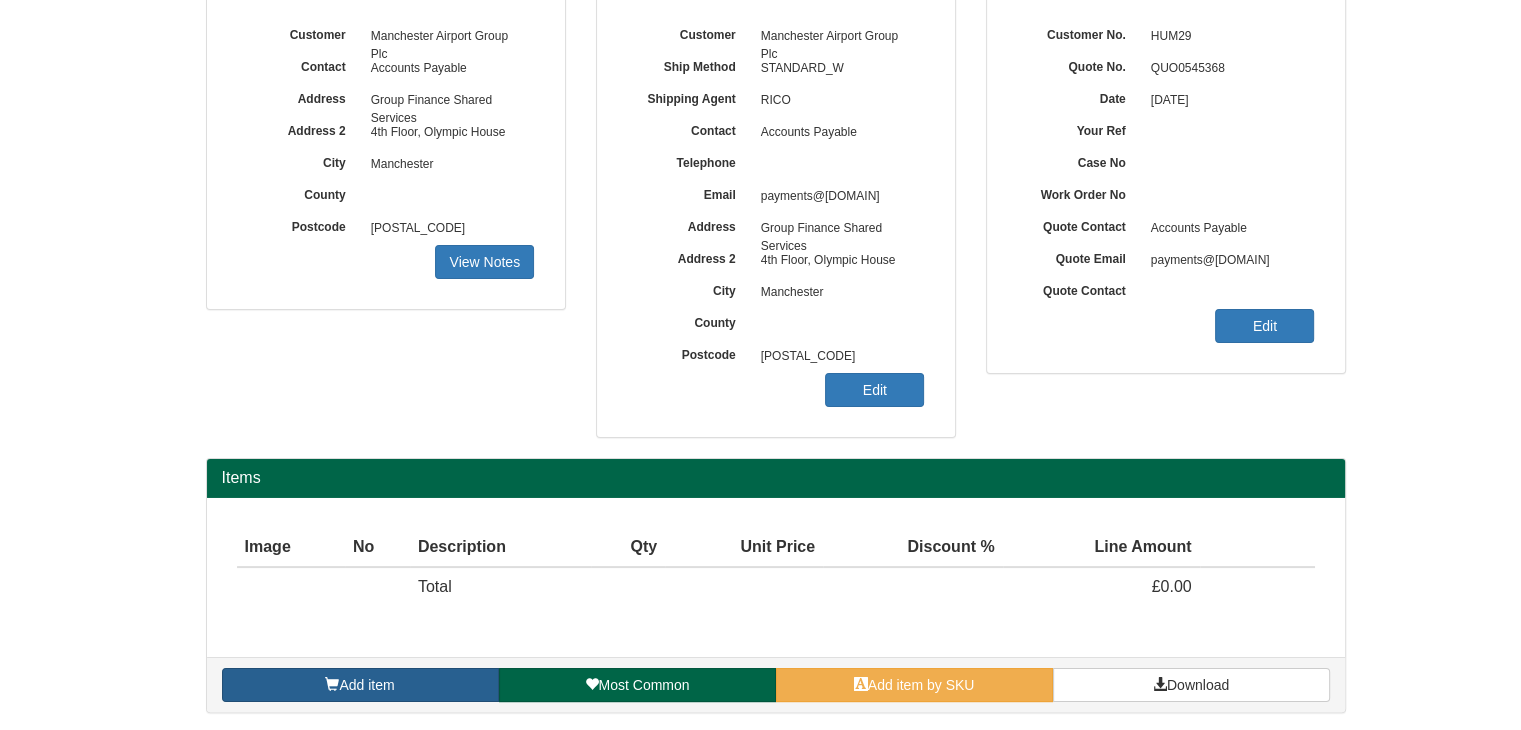 click on "Add item" at bounding box center [360, 685] 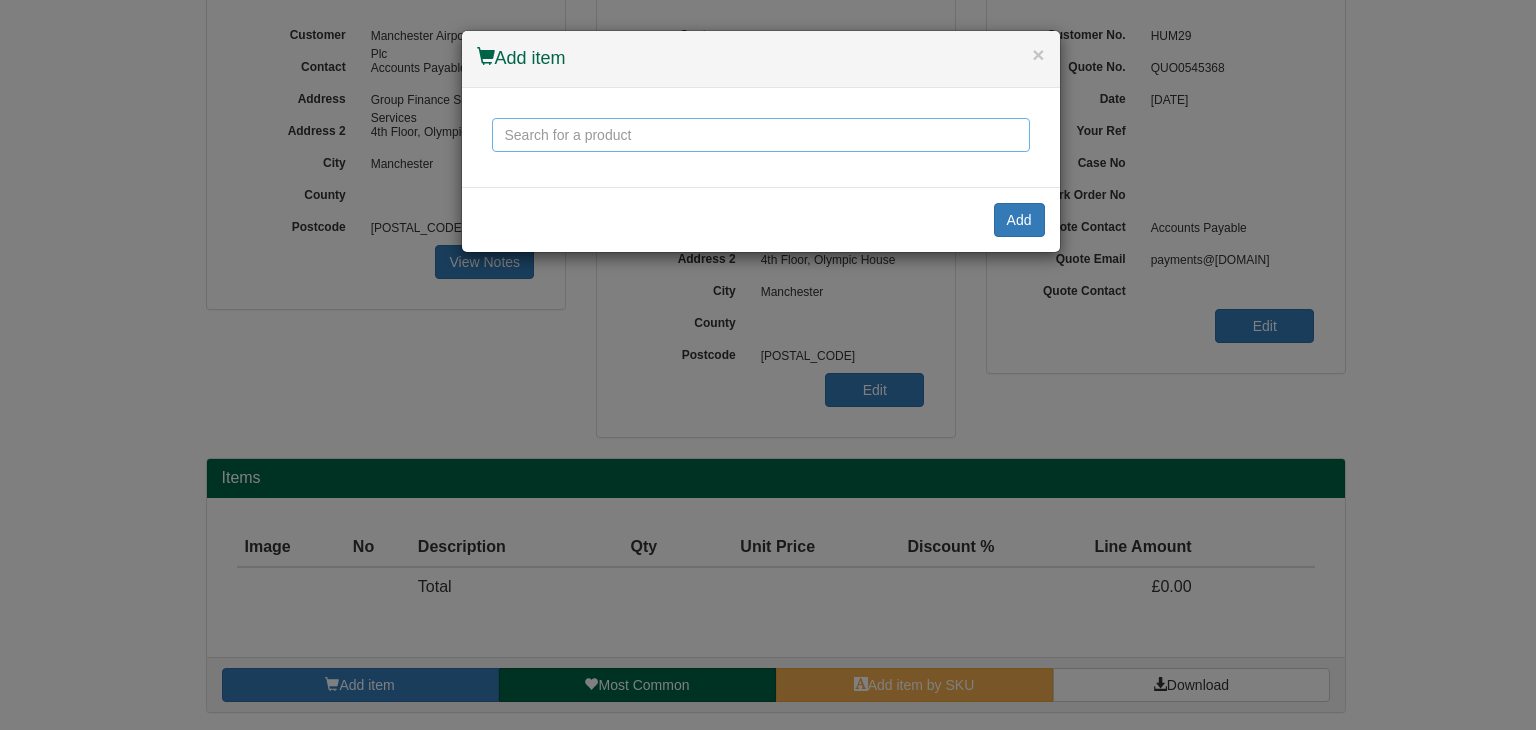 click at bounding box center (761, 135) 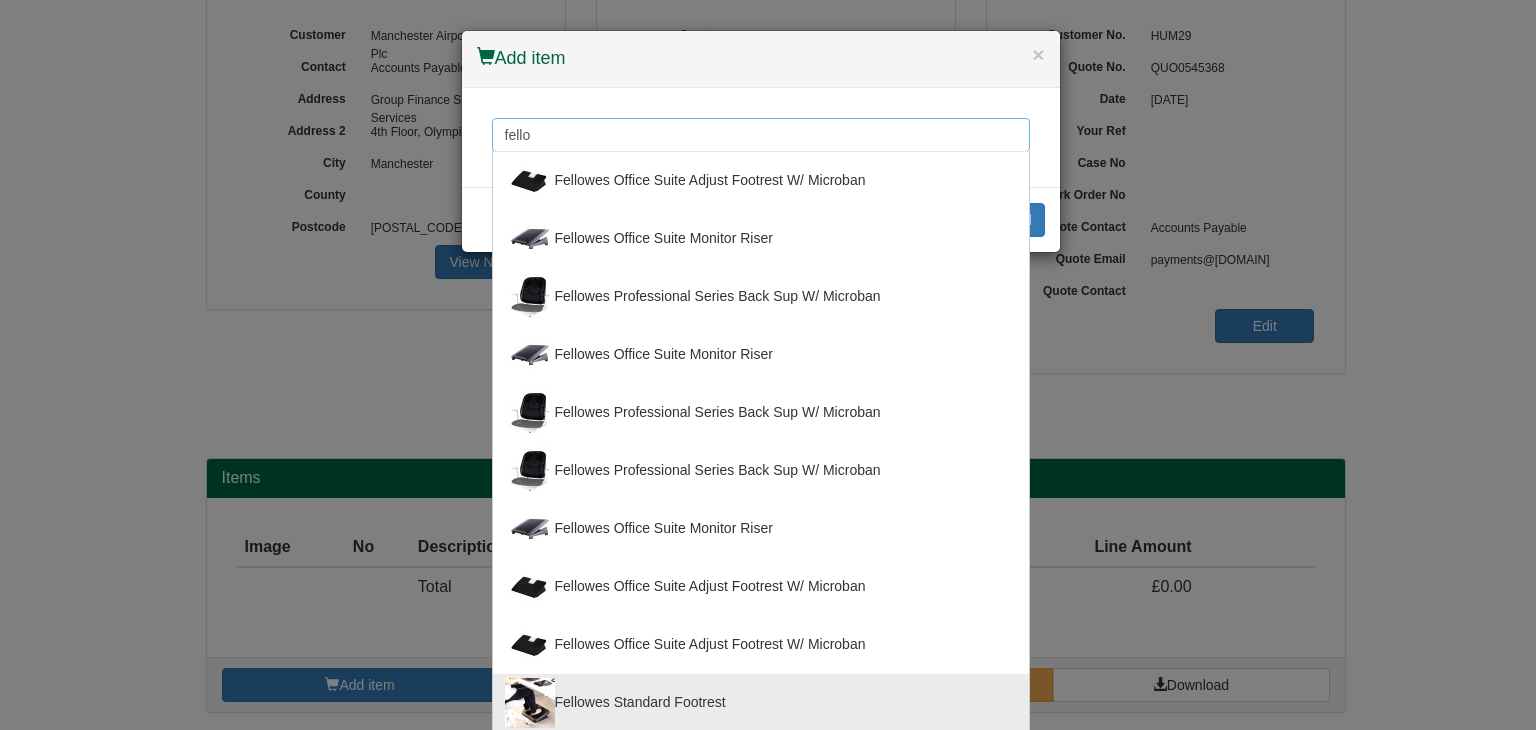 type on "fello" 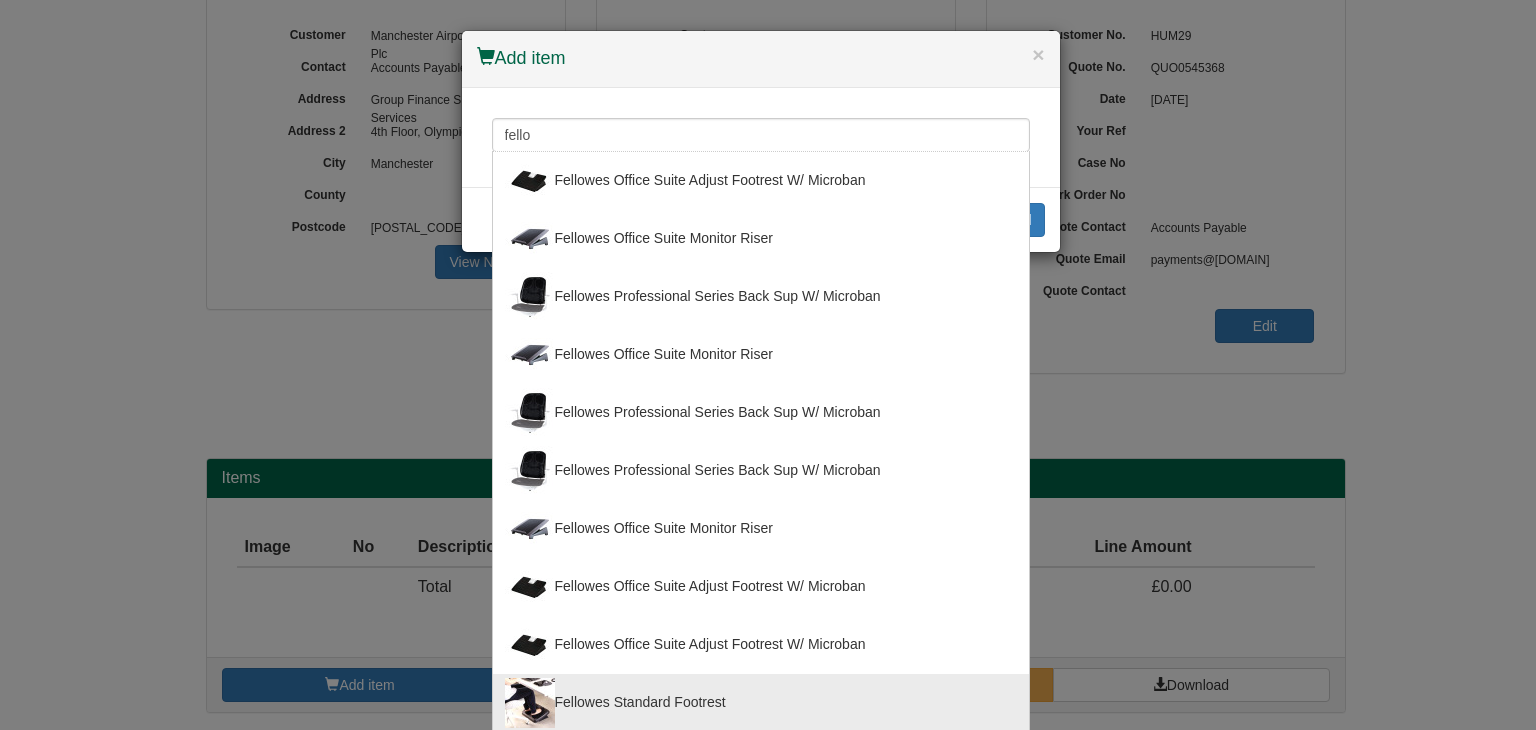 click on "Fellowes Standard Footrest" at bounding box center (761, 703) 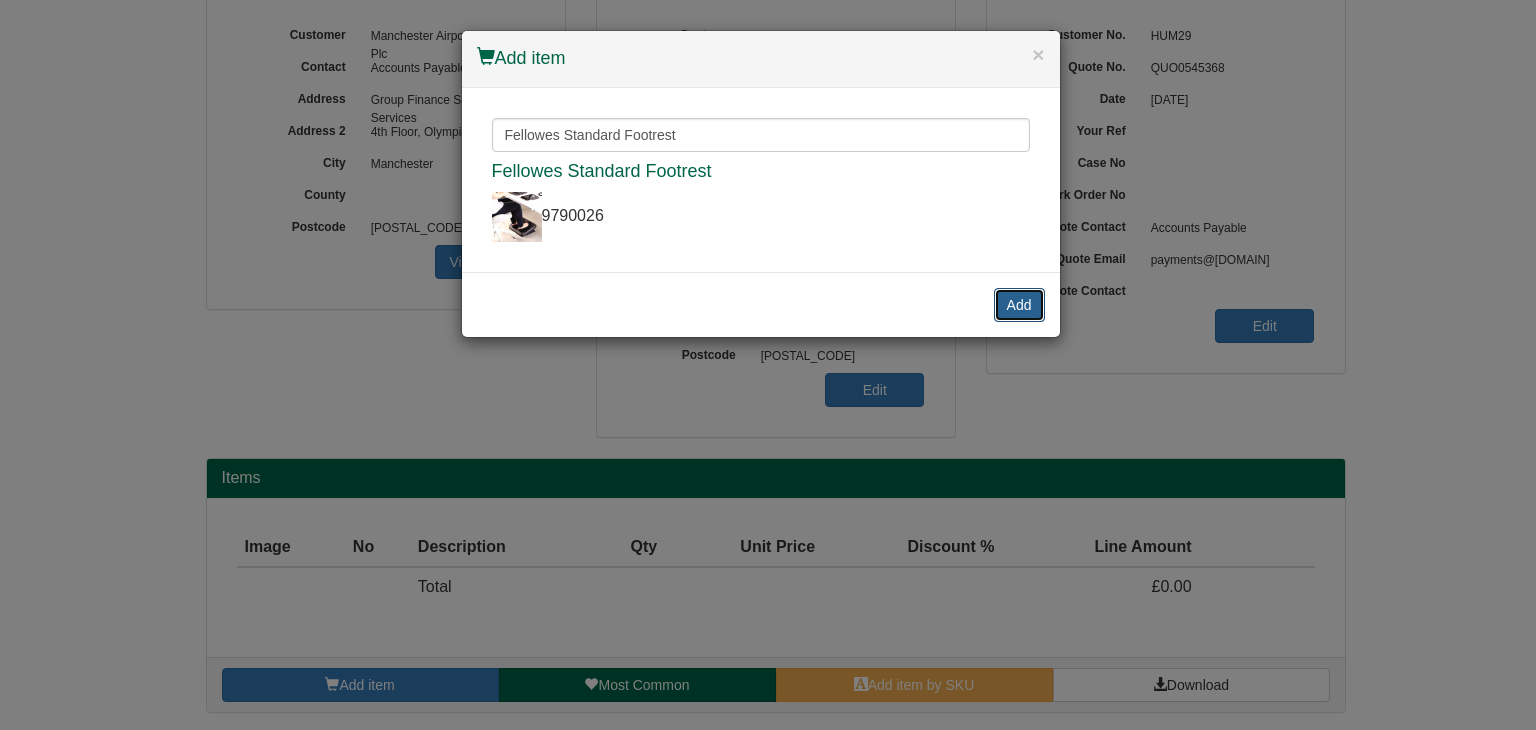 click on "[ACTION]" at bounding box center [1019, 305] 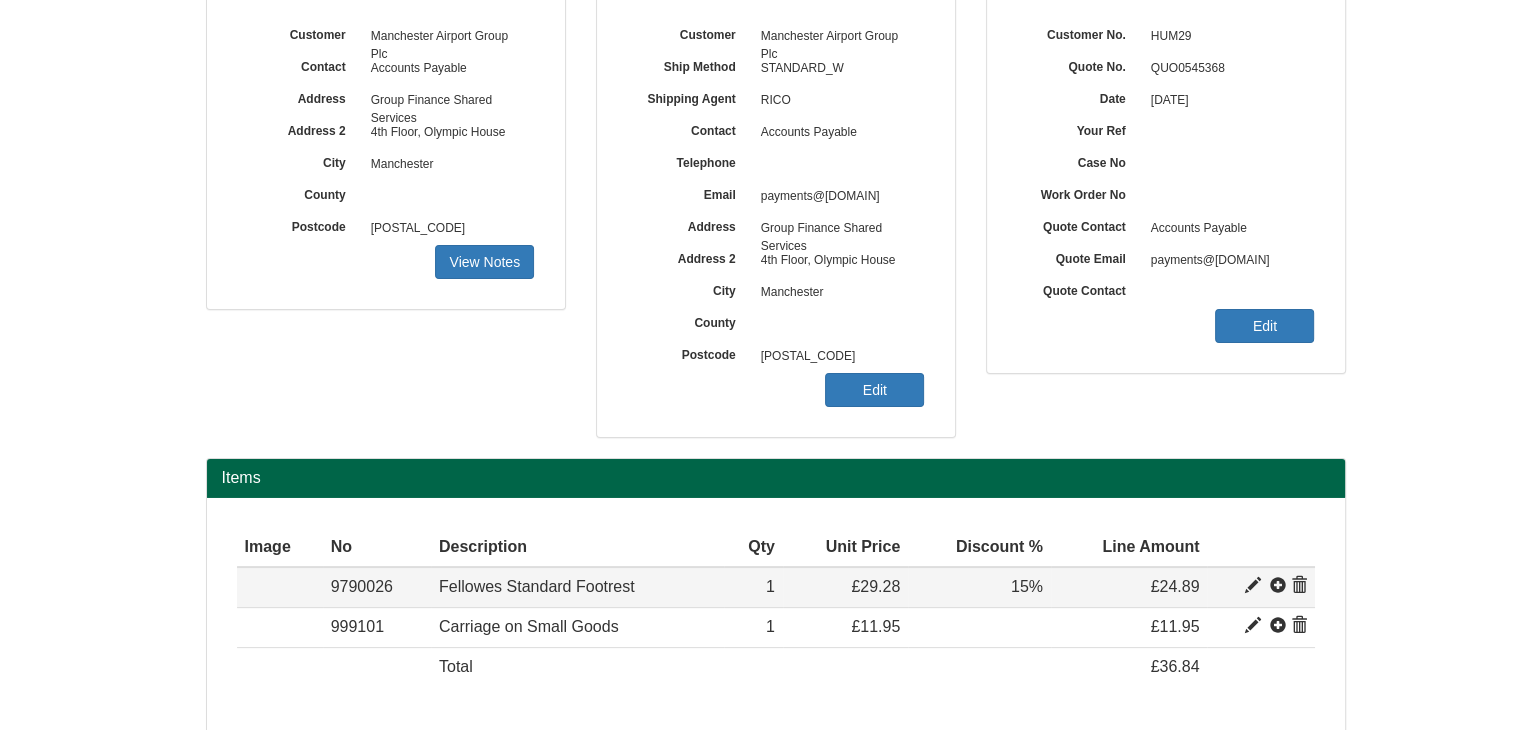 click at bounding box center (1253, 586) 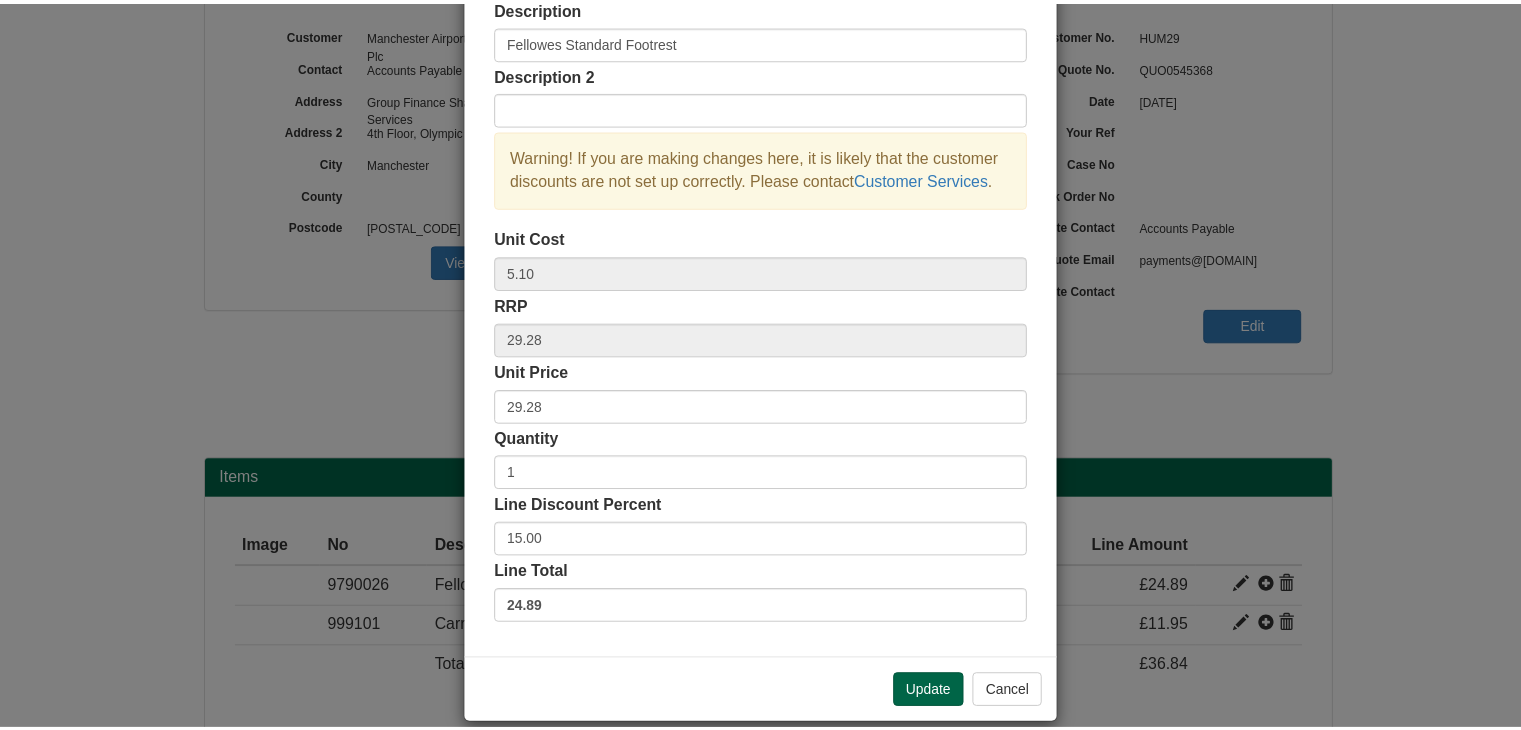 scroll, scrollTop: 144, scrollLeft: 0, axis: vertical 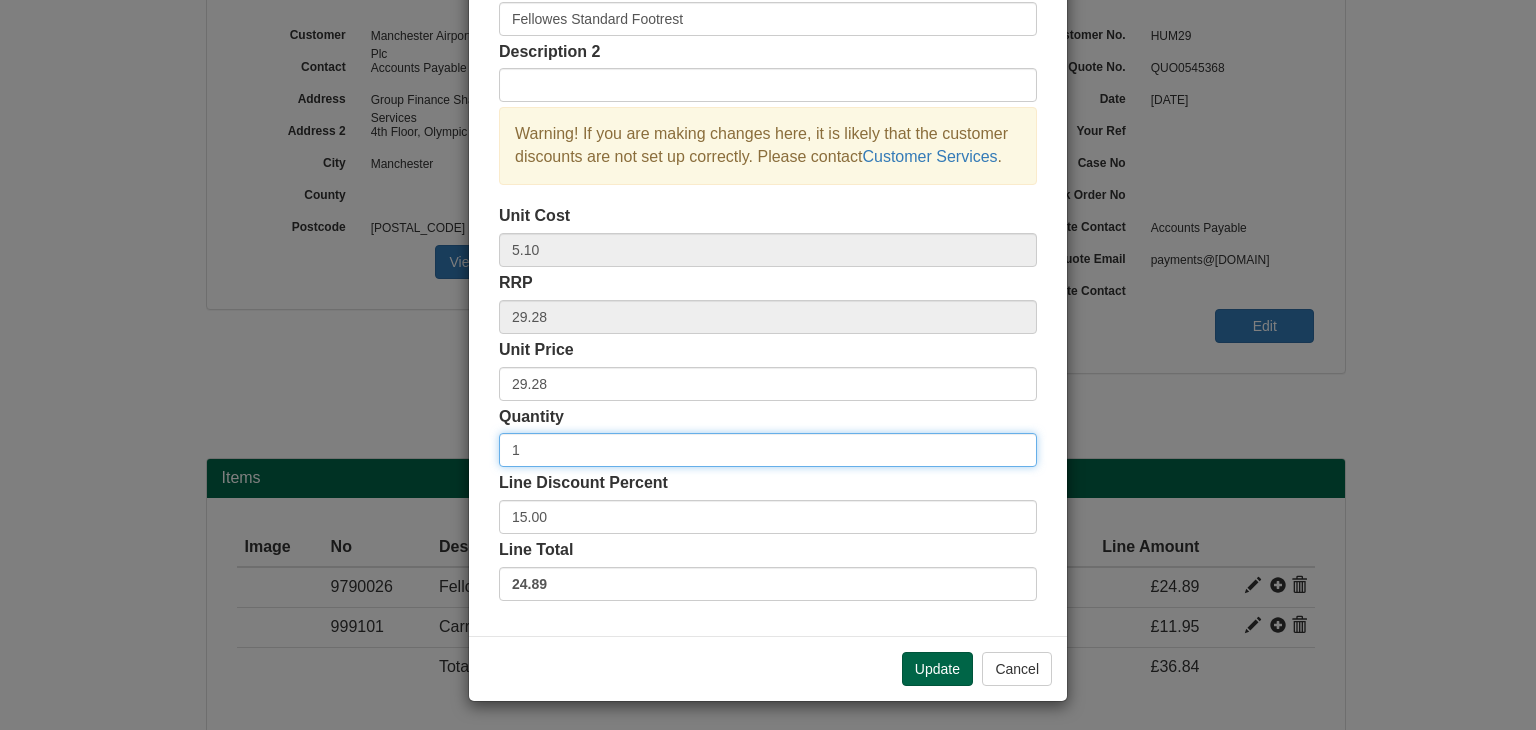 drag, startPoint x: 527, startPoint y: 443, endPoint x: 308, endPoint y: 437, distance: 219.08218 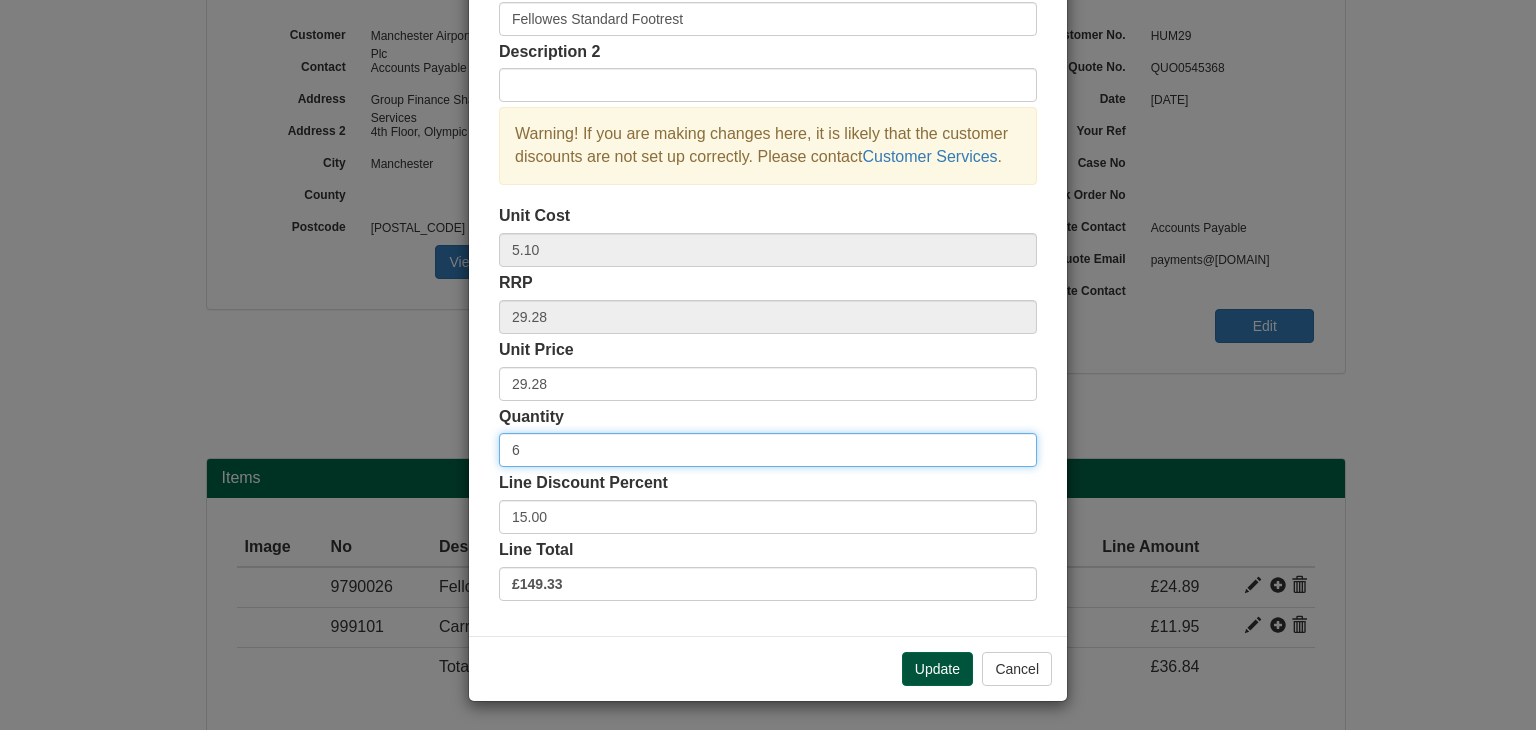 type on "6" 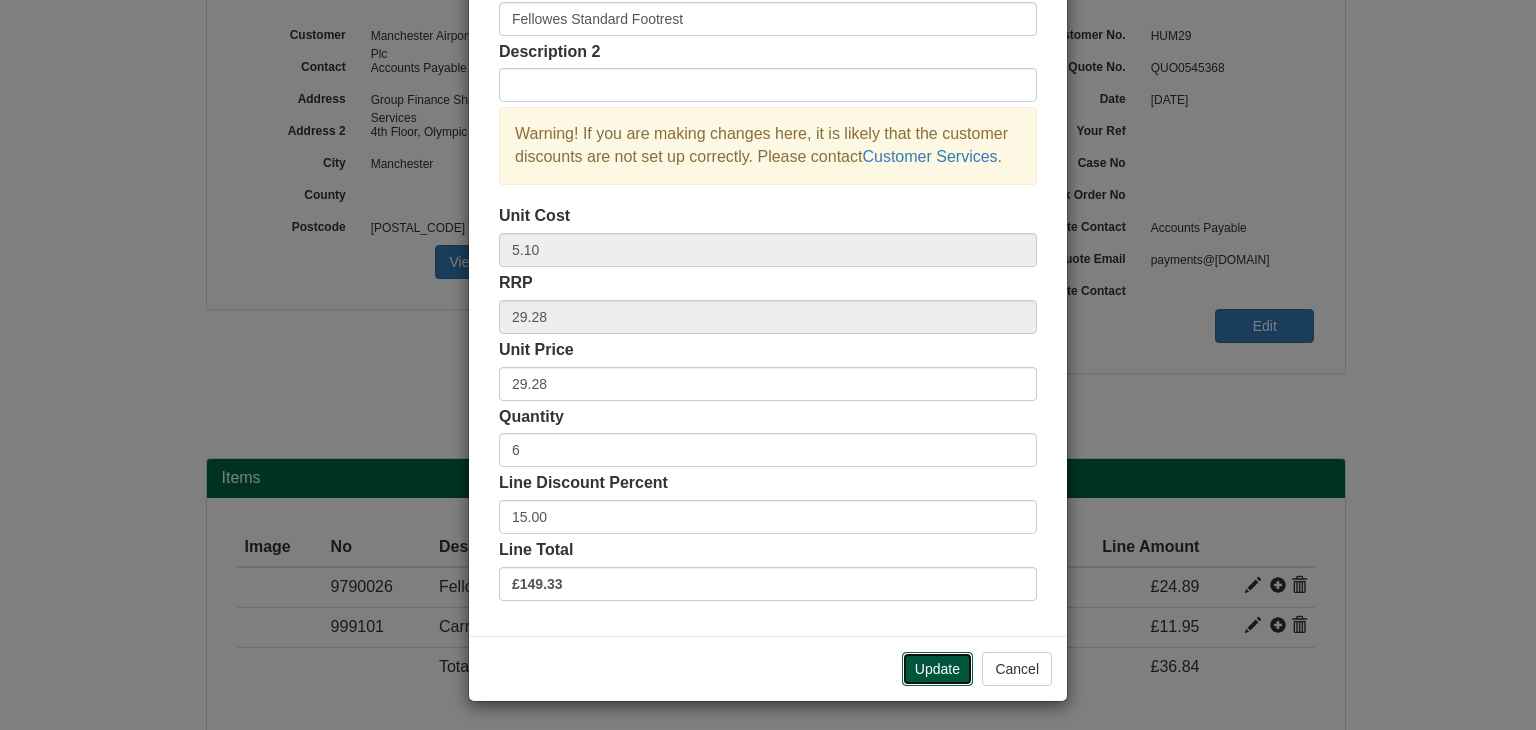 click on "[ACTION]" at bounding box center [937, 669] 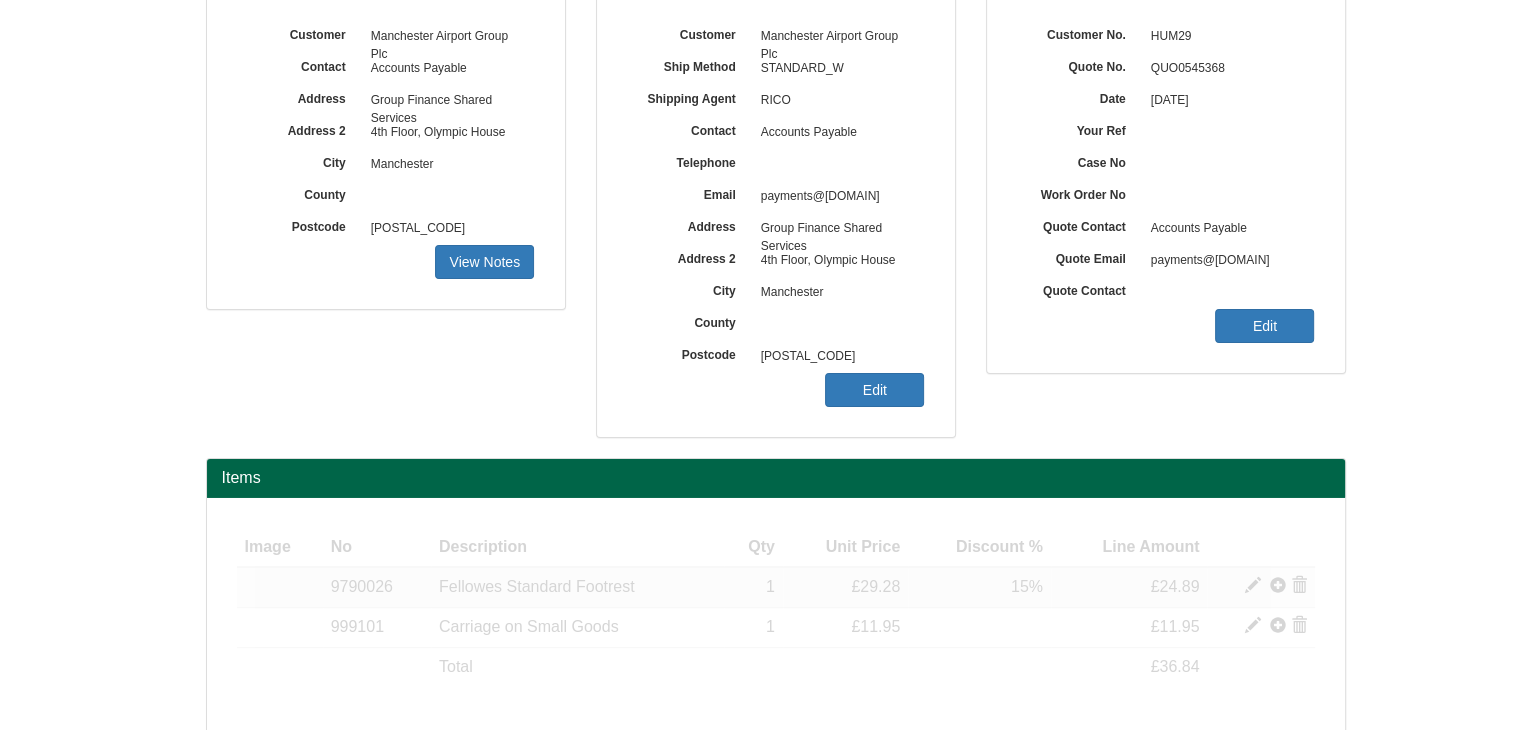 scroll, scrollTop: 320, scrollLeft: 0, axis: vertical 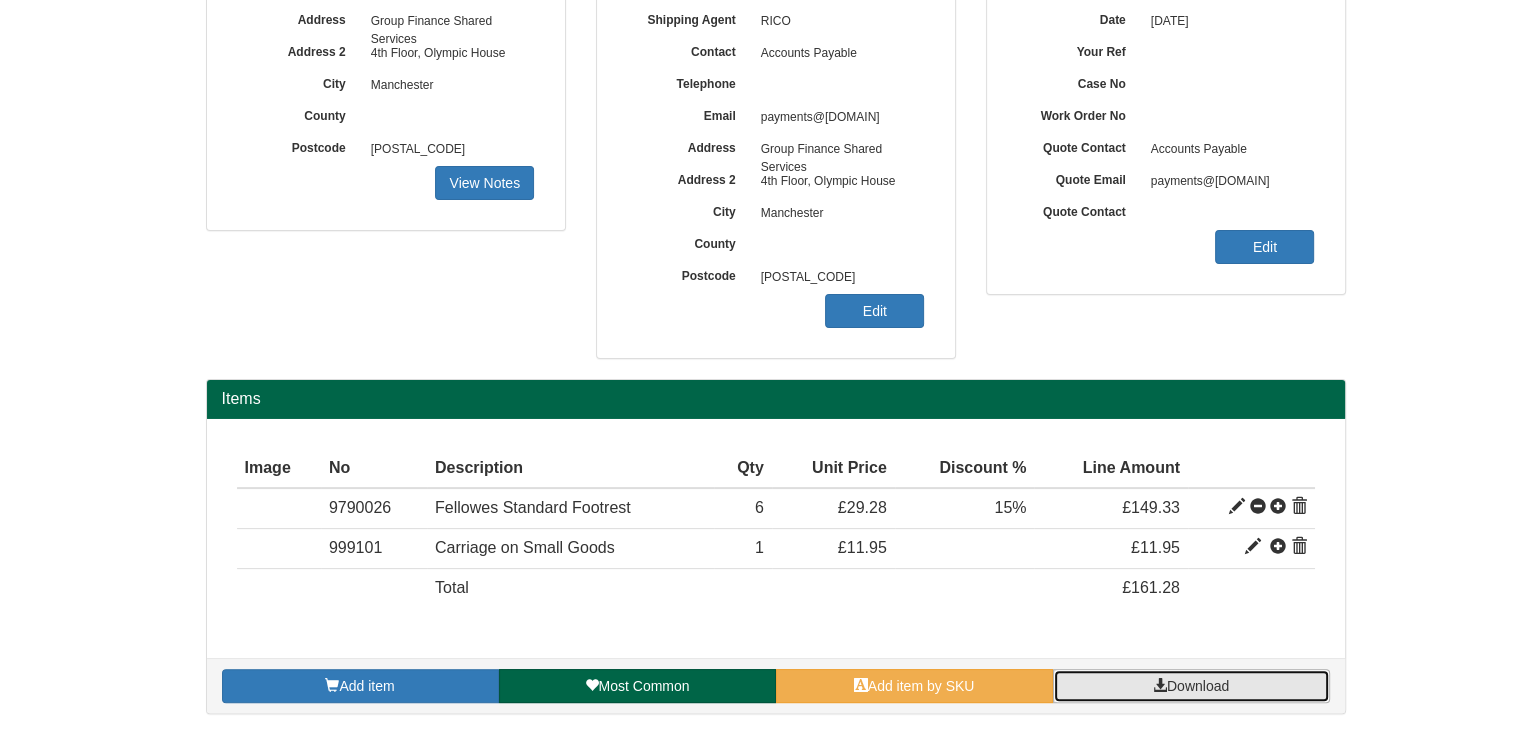 click on "[ACTION]" at bounding box center [1198, 686] 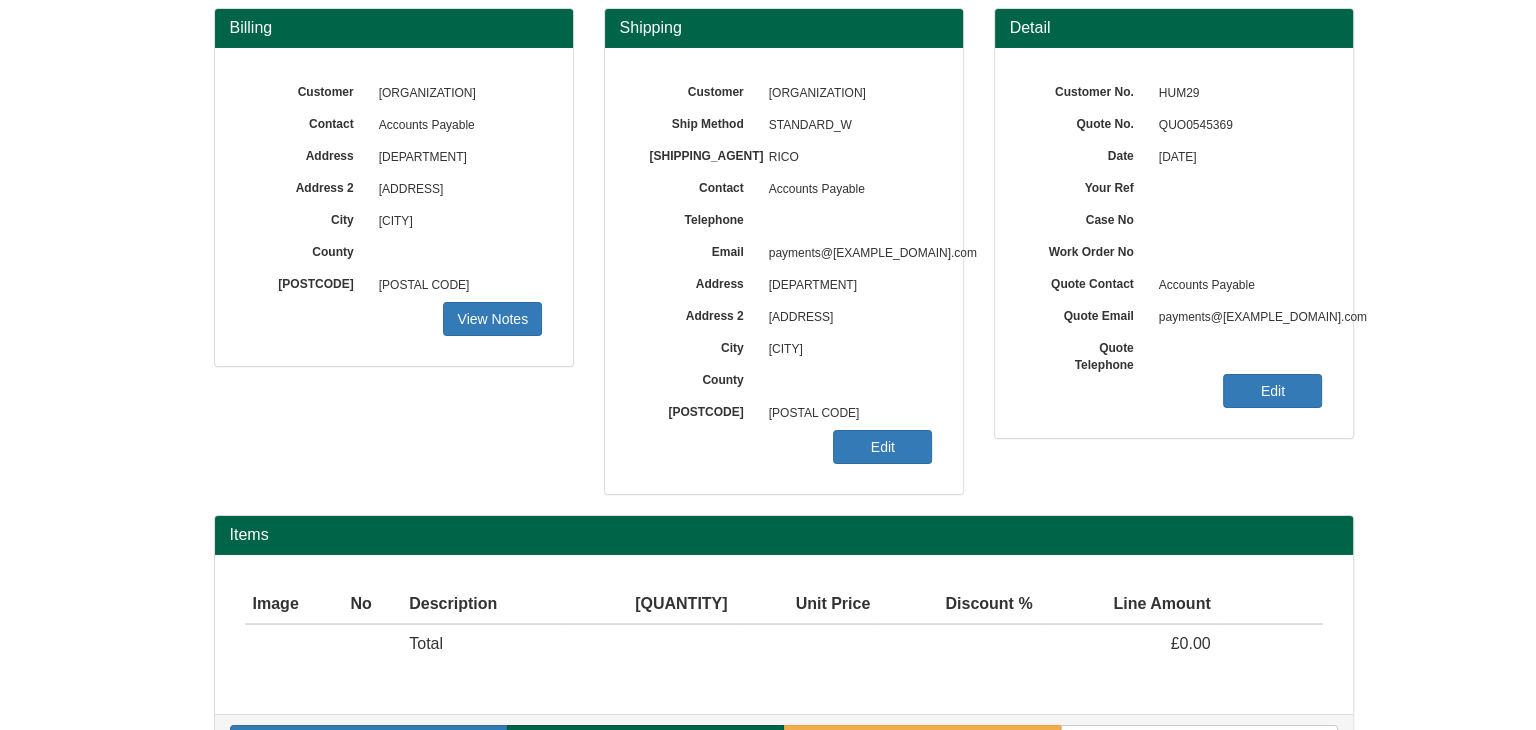 scroll, scrollTop: 241, scrollLeft: 0, axis: vertical 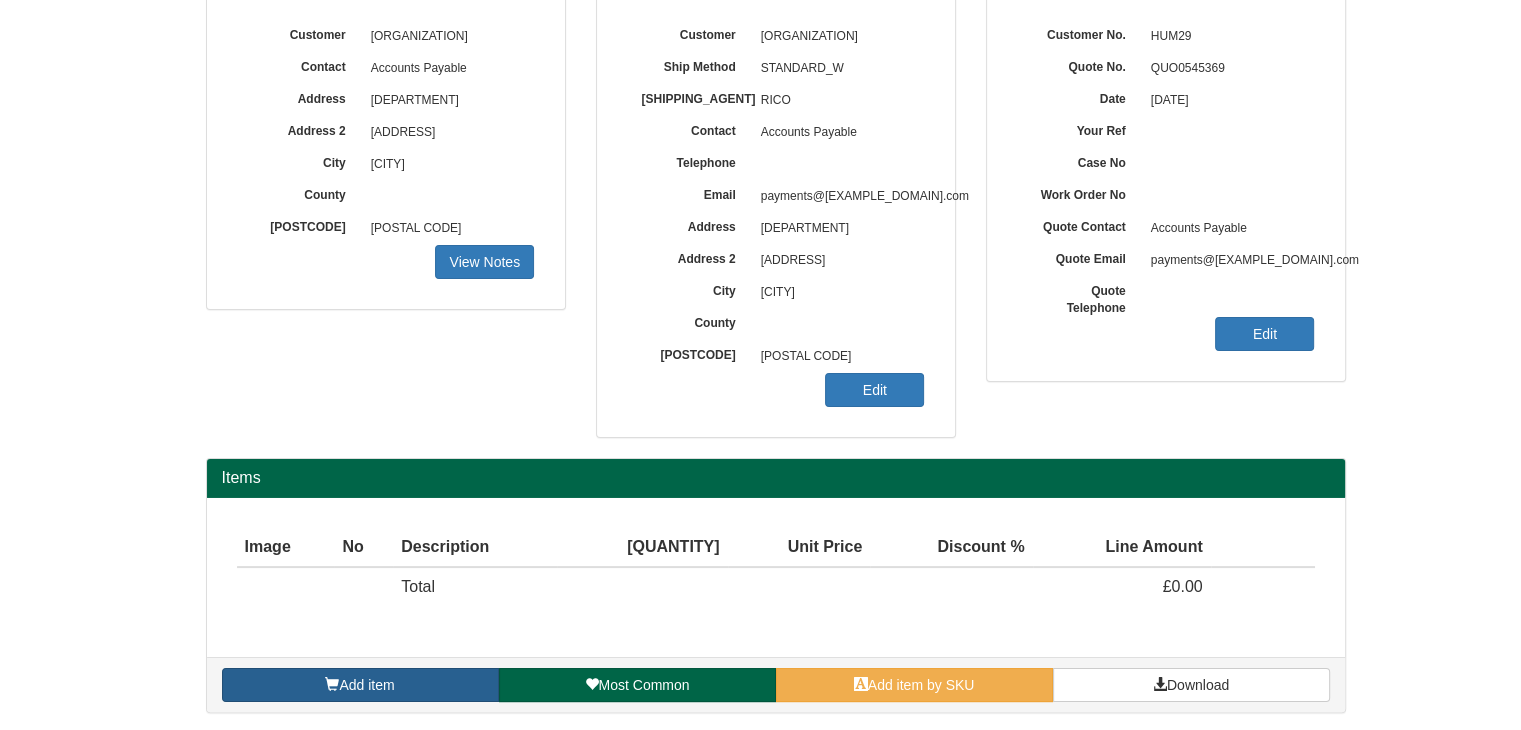 click on "Add item" at bounding box center [366, 685] 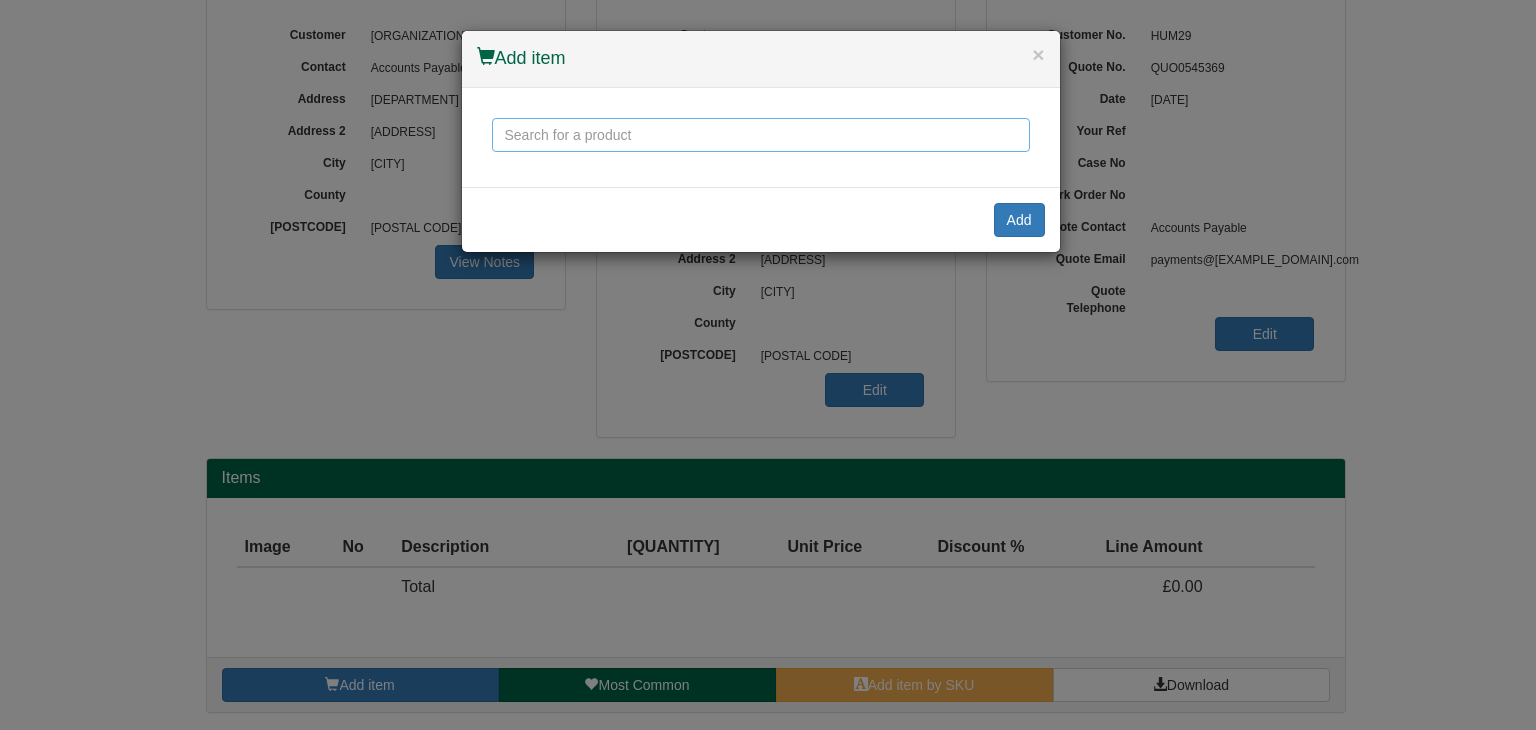 click at bounding box center (761, 135) 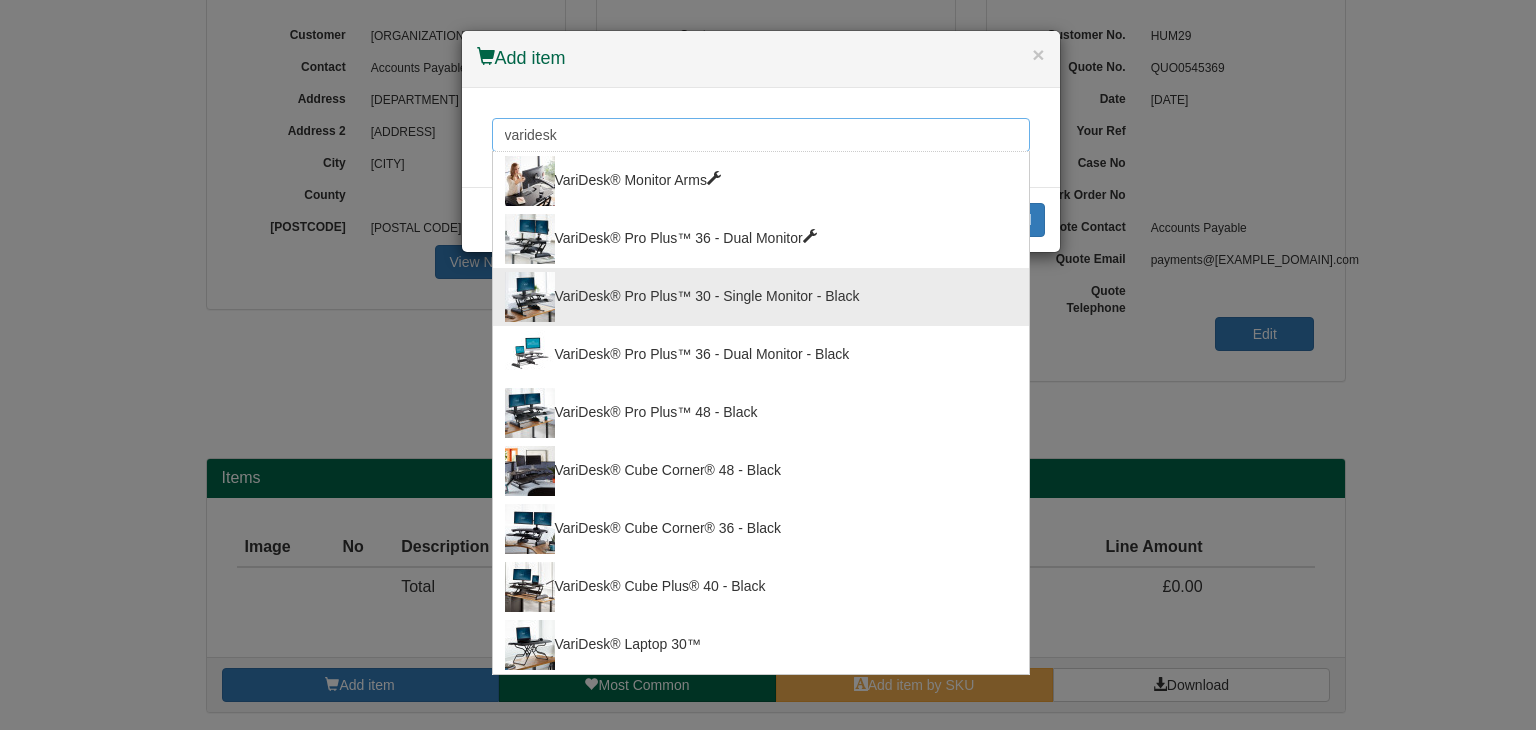 type on "varidesk" 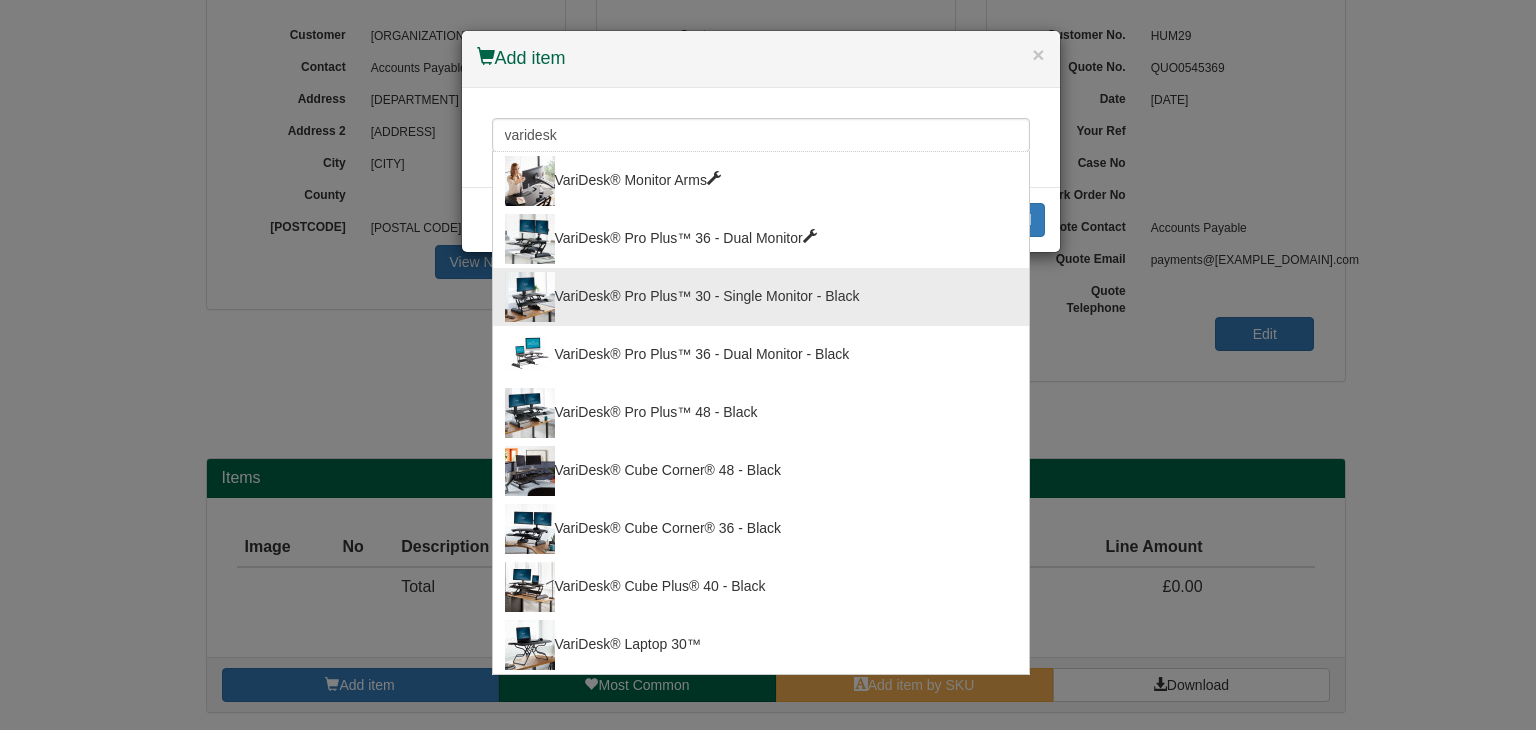 click on "VariDesk® Pro Plus™ 30 - Single Monitor - Black" at bounding box center [761, 297] 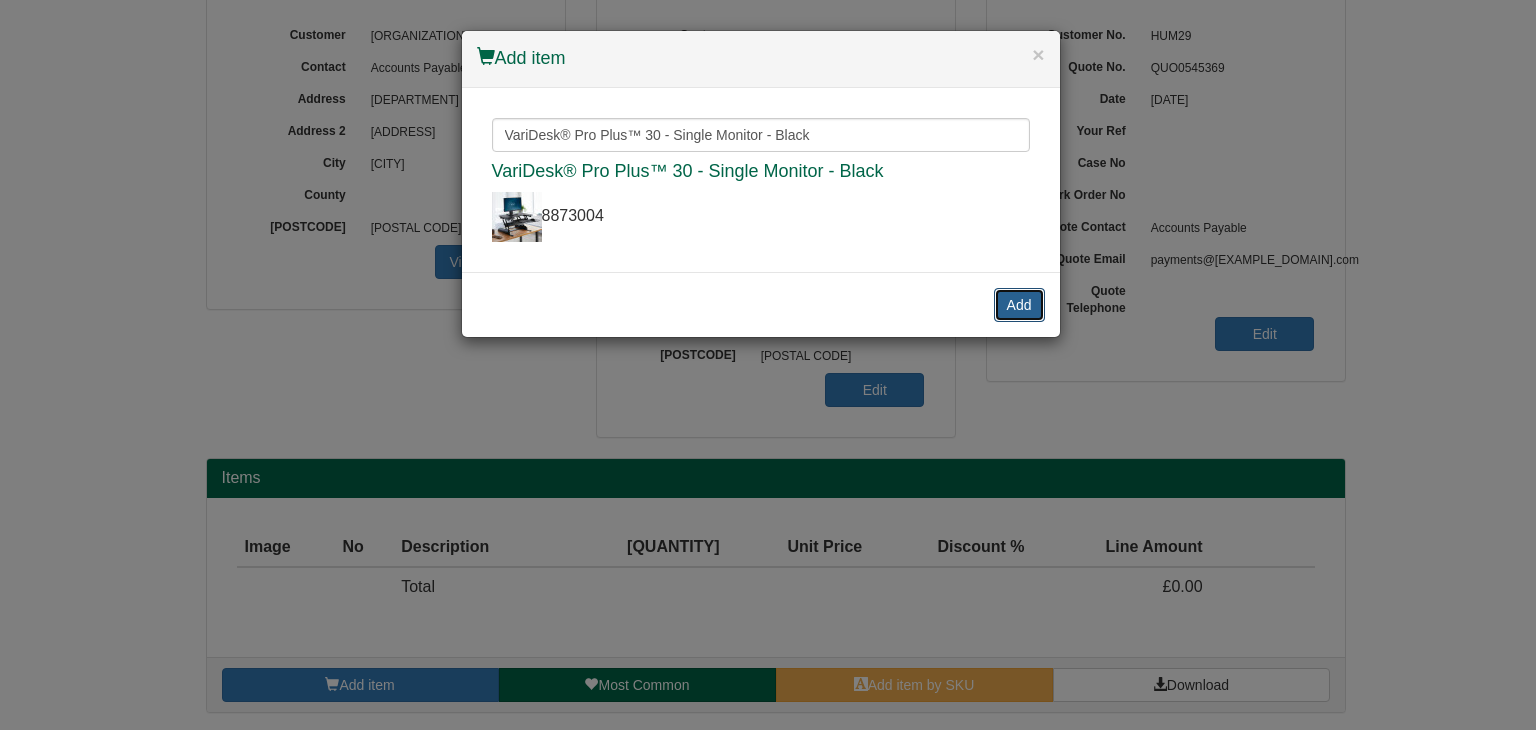 click on "Add" at bounding box center [1019, 305] 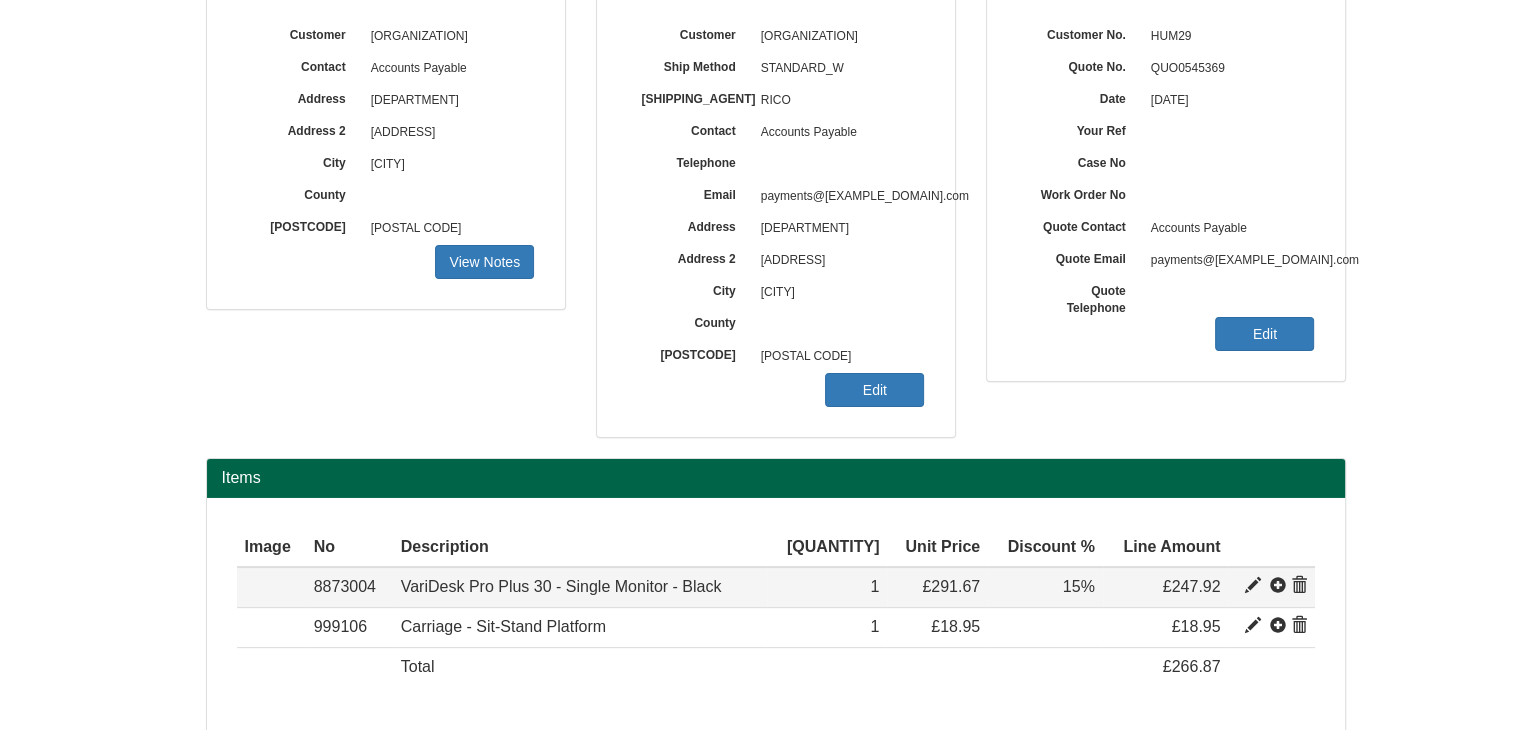 click at bounding box center [1253, 586] 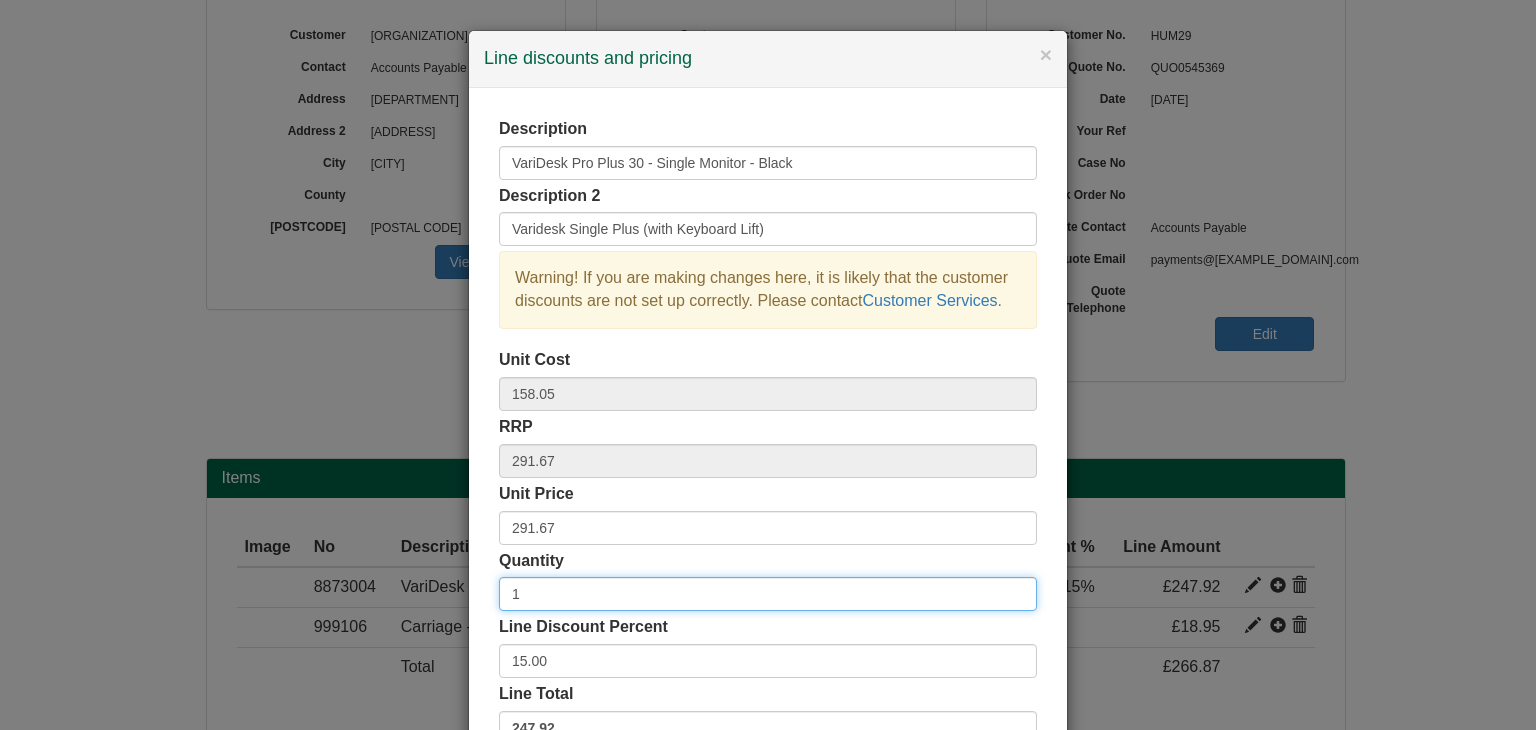 click on "1" at bounding box center [768, 594] 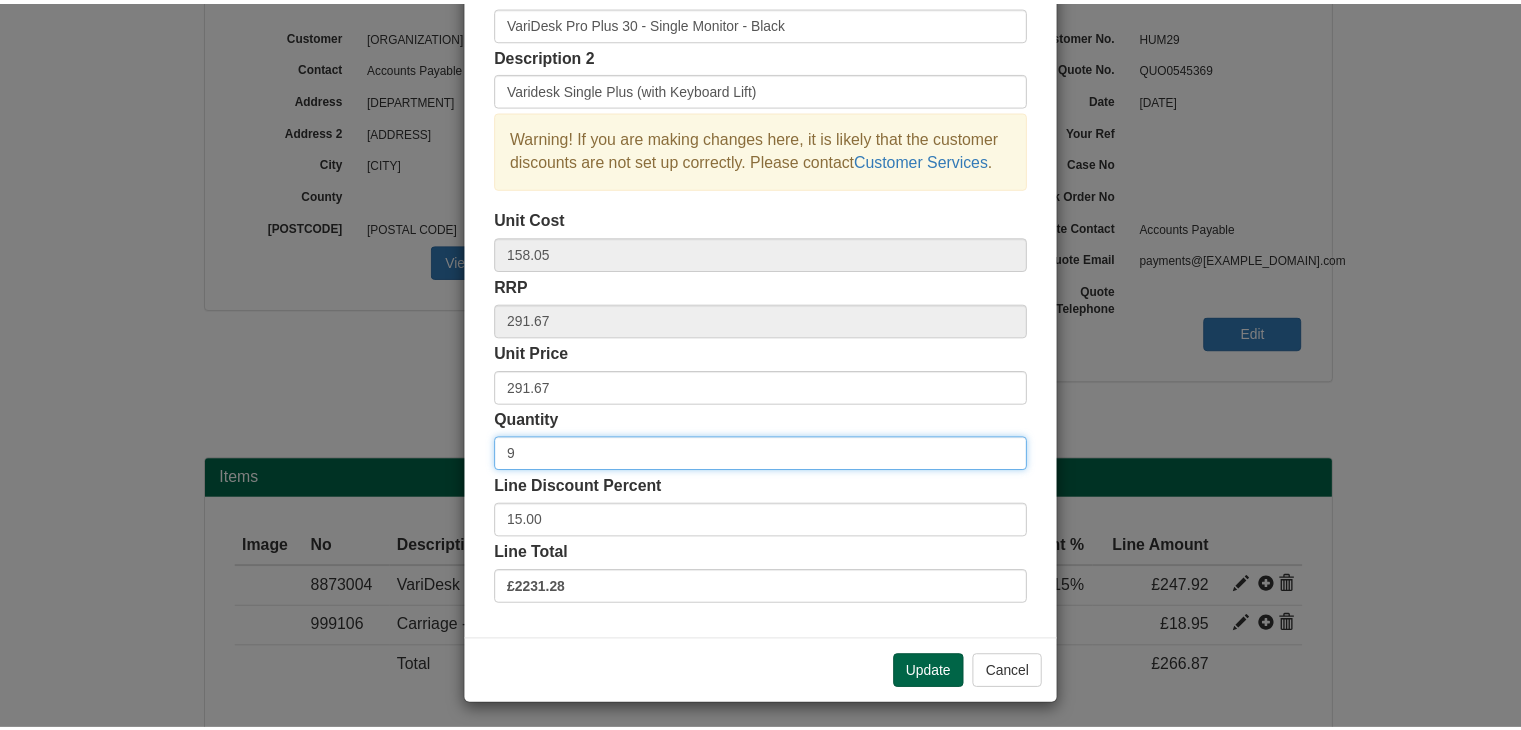scroll, scrollTop: 144, scrollLeft: 0, axis: vertical 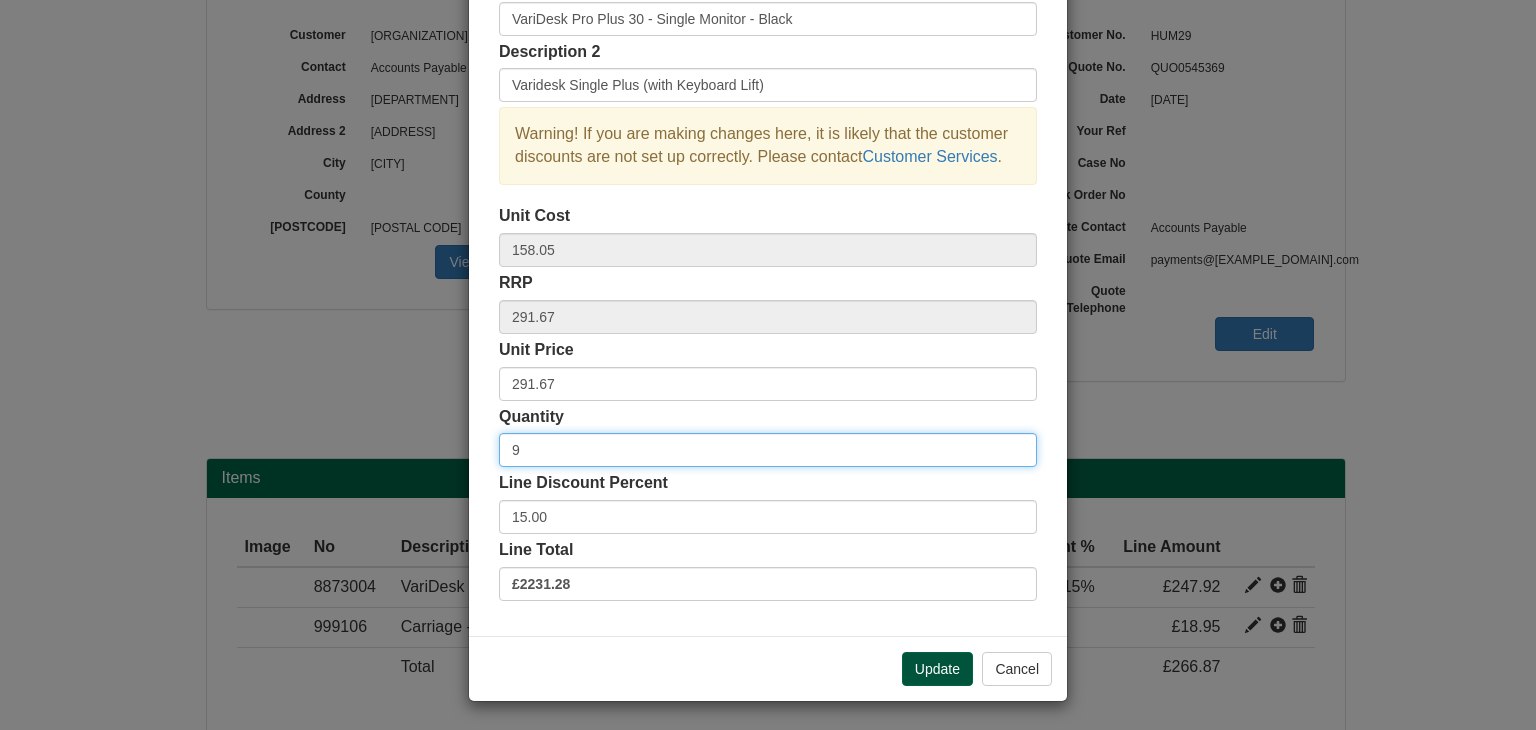 type on "9" 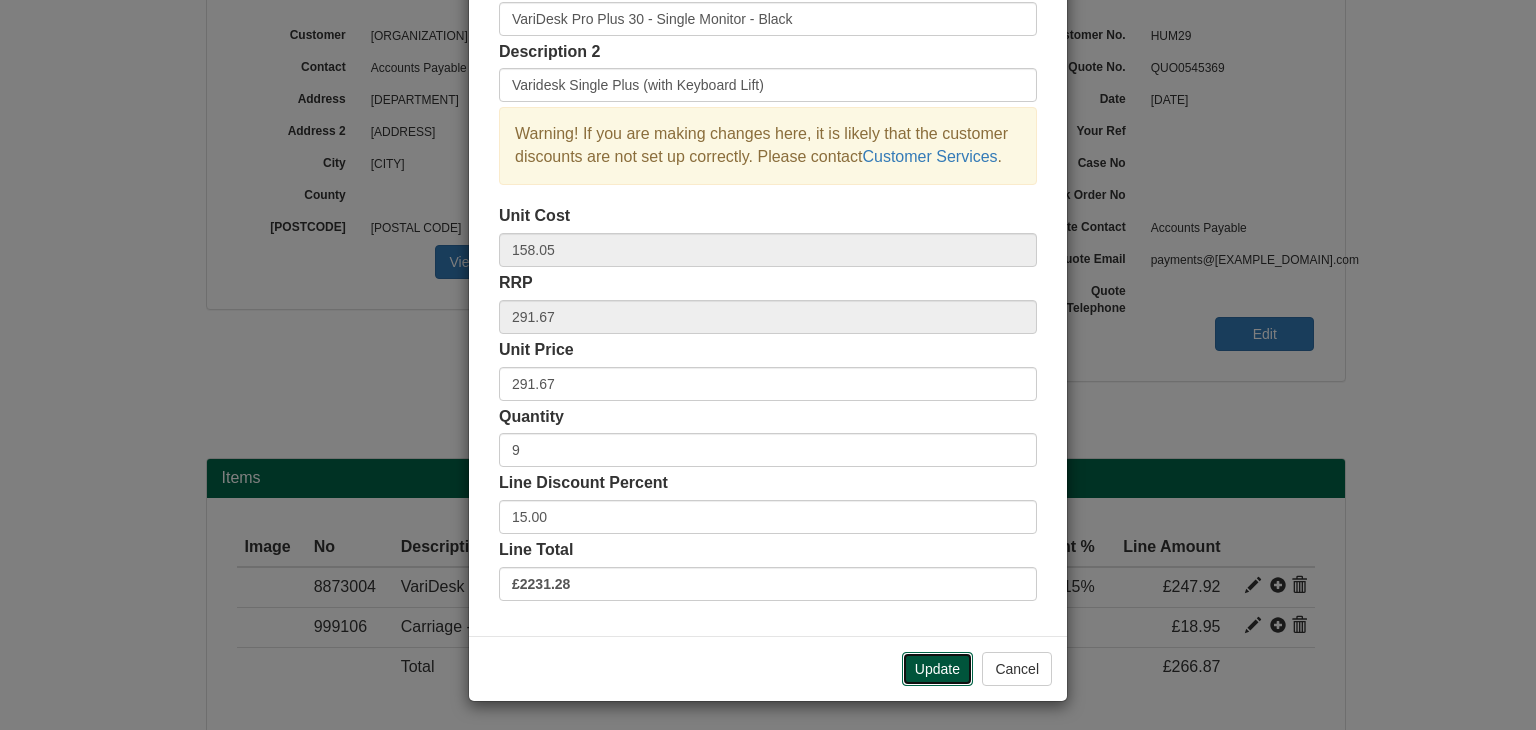 click on "[ACTION]" at bounding box center (937, 669) 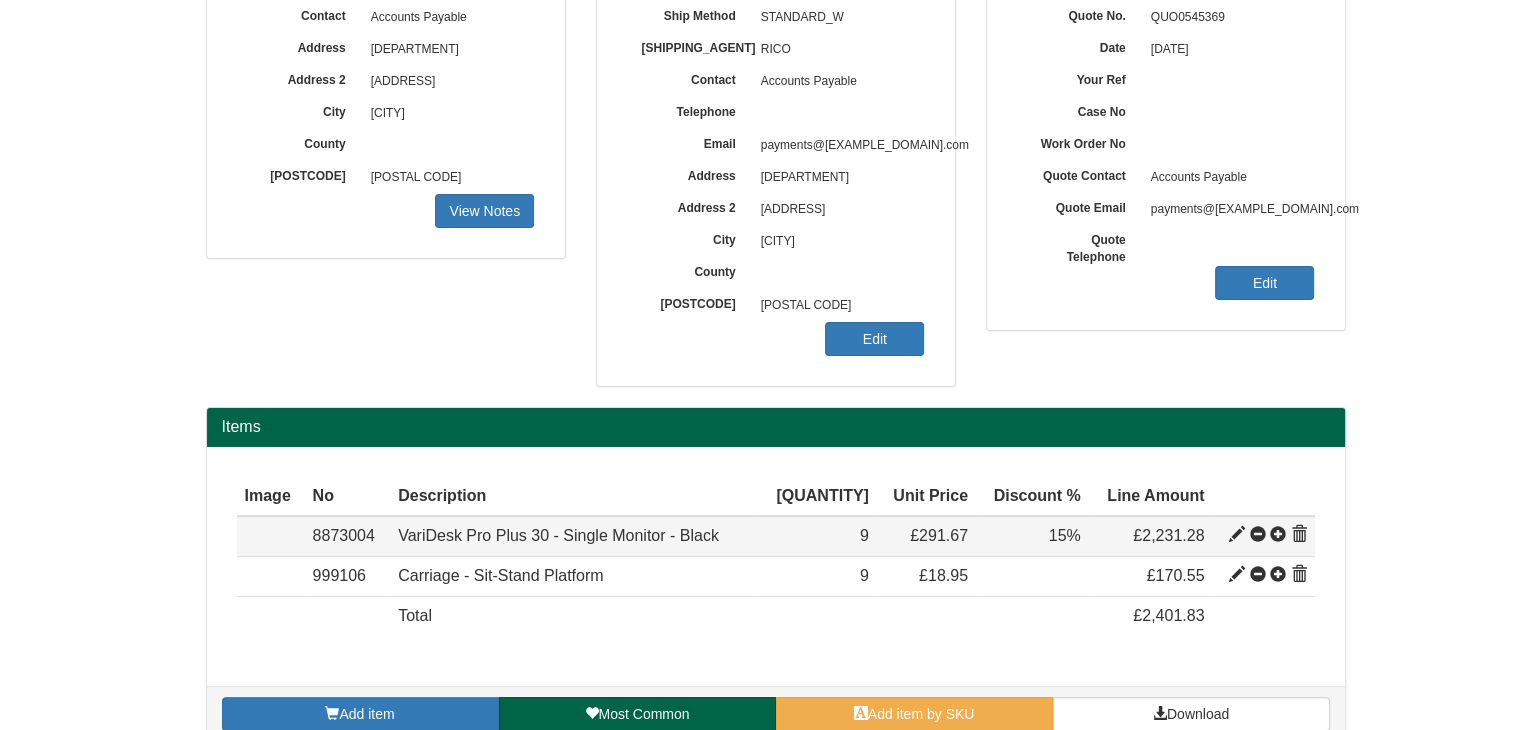 scroll, scrollTop: 320, scrollLeft: 0, axis: vertical 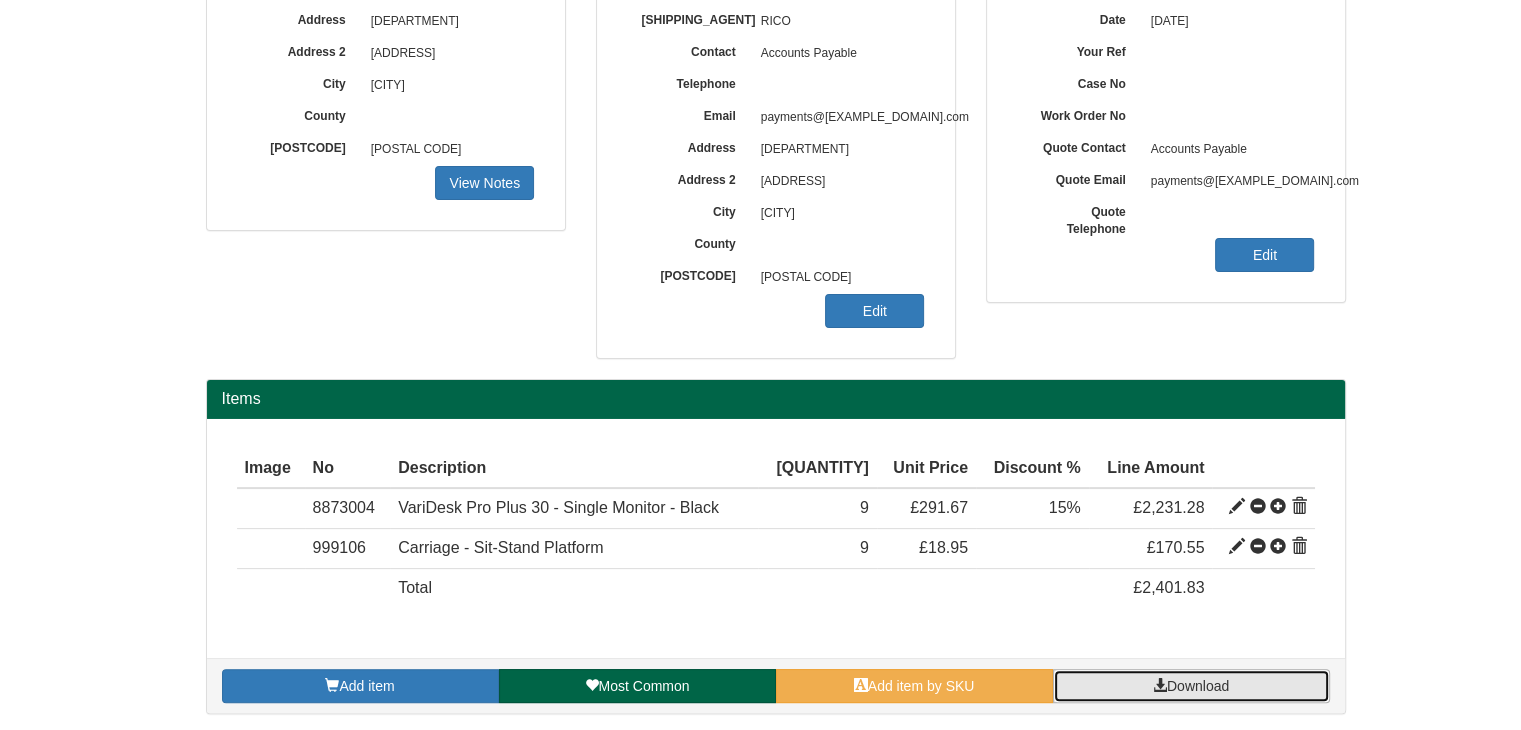 click at bounding box center [1160, 685] 